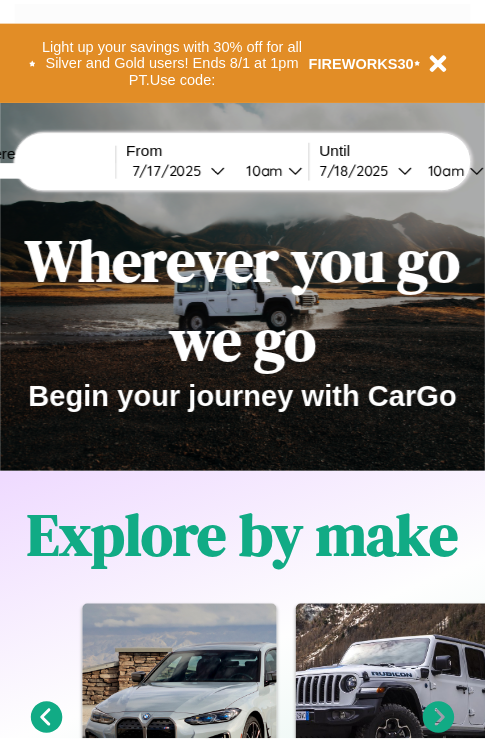 scroll, scrollTop: 0, scrollLeft: 0, axis: both 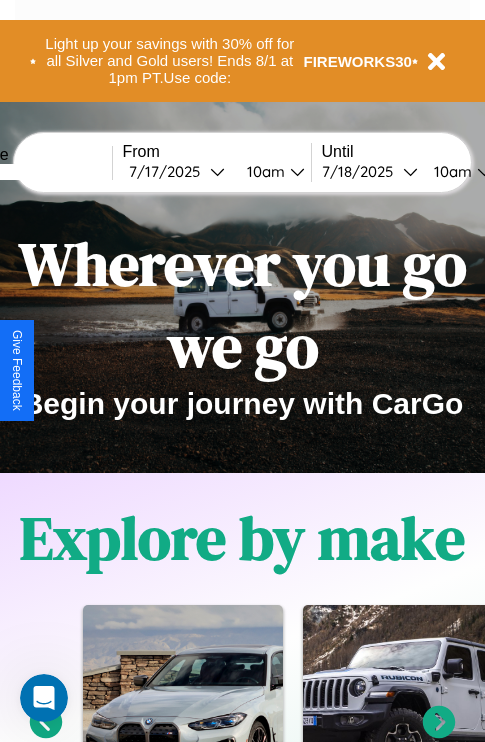 click at bounding box center [37, 172] 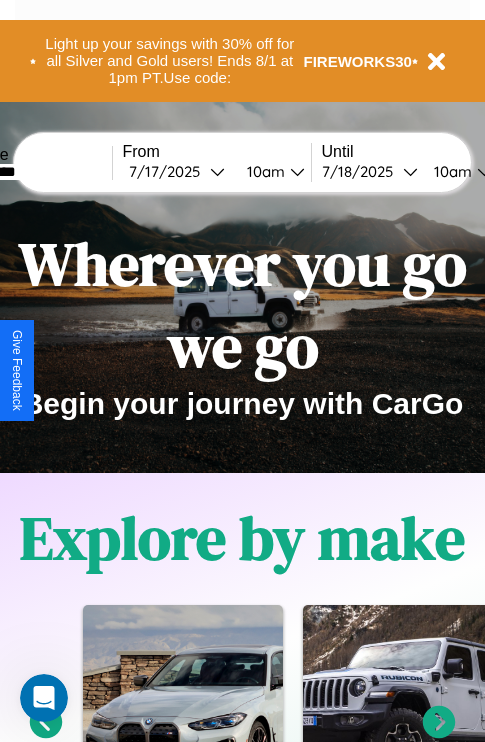 type on "*********" 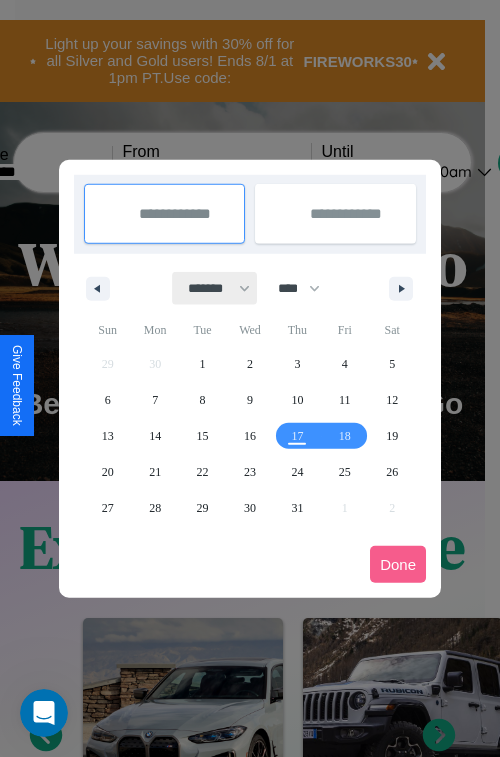 click on "******* ******** ***** ***** *** **** **** ****** ********* ******* ******** ********" at bounding box center (215, 288) 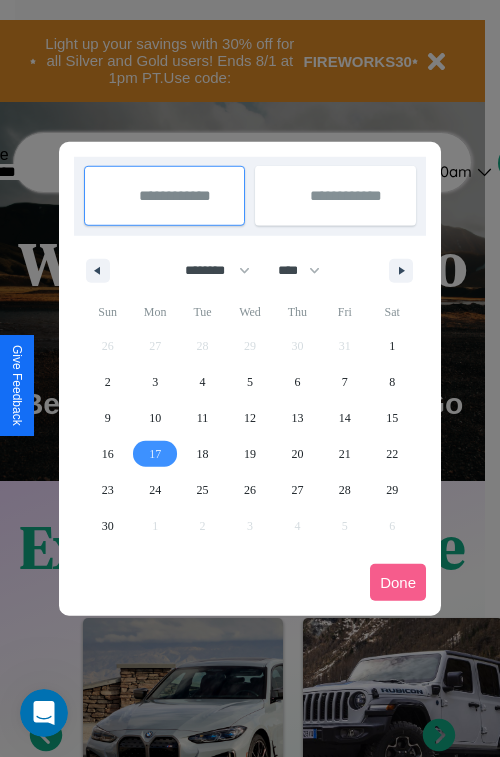 click on "17" at bounding box center [155, 454] 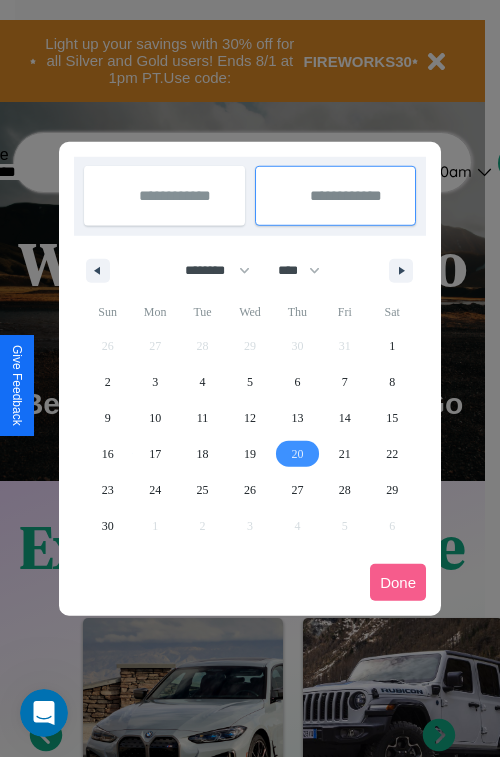 click on "20" at bounding box center (297, 454) 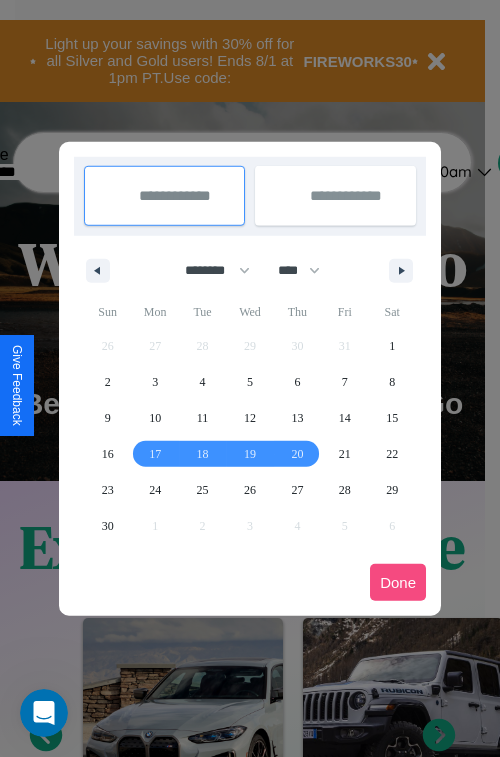 click on "Done" at bounding box center [398, 582] 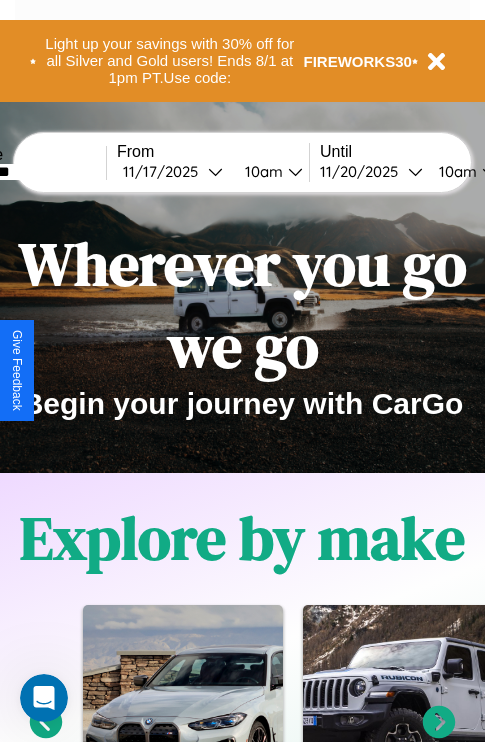 scroll, scrollTop: 0, scrollLeft: 79, axis: horizontal 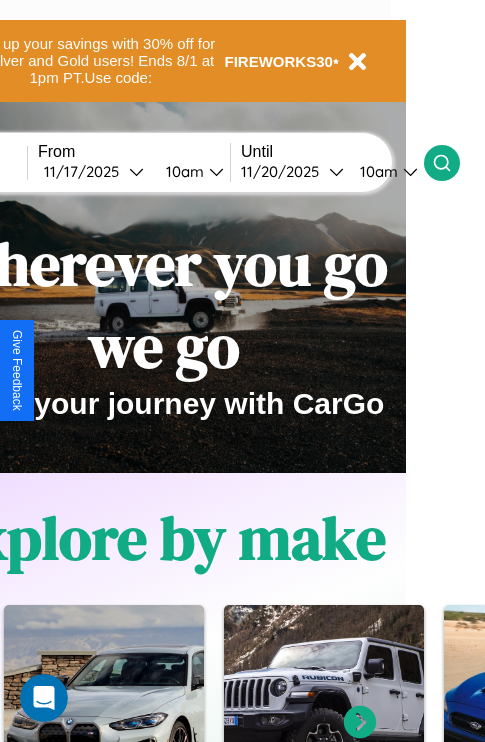 click 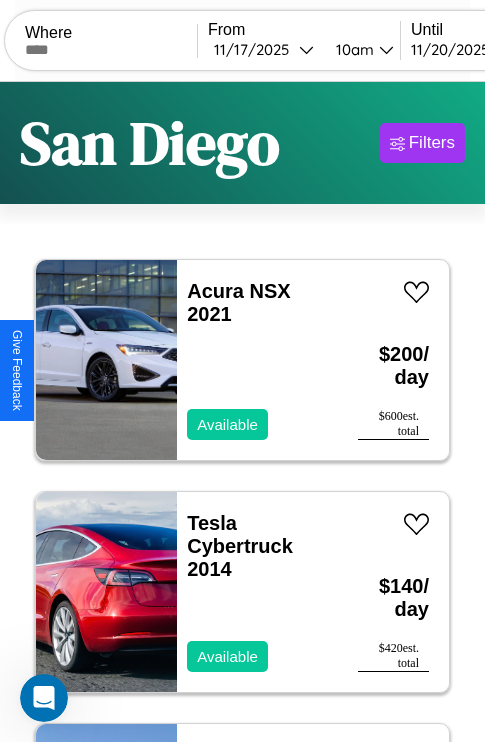 scroll, scrollTop: 95, scrollLeft: 0, axis: vertical 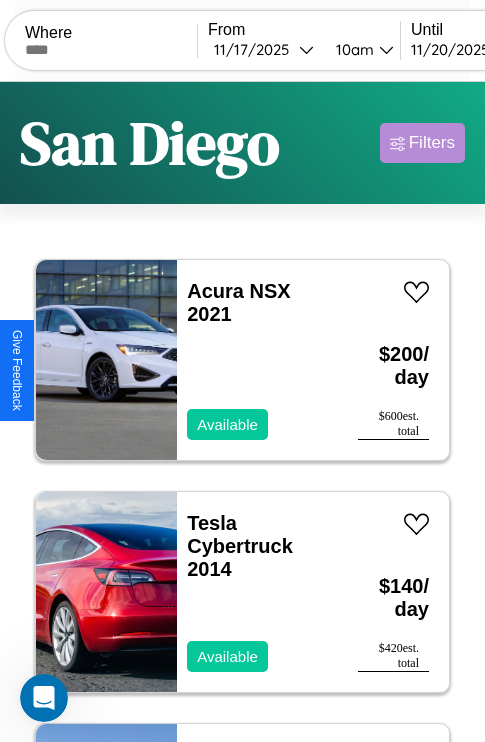 click on "Filters" at bounding box center [432, 143] 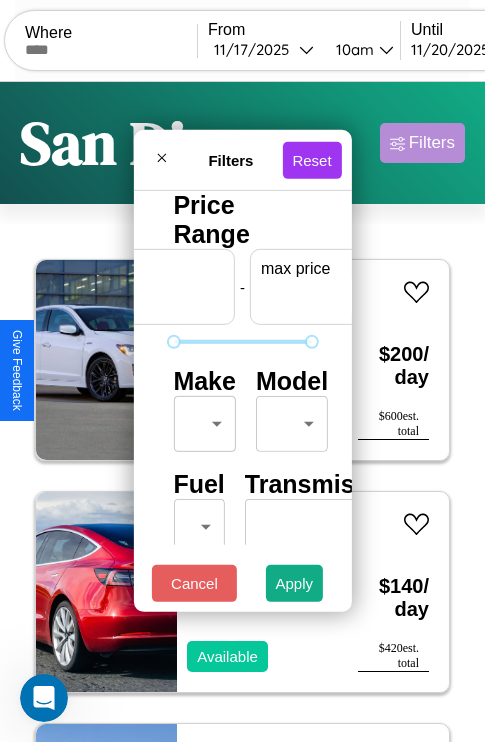 scroll, scrollTop: 0, scrollLeft: 124, axis: horizontal 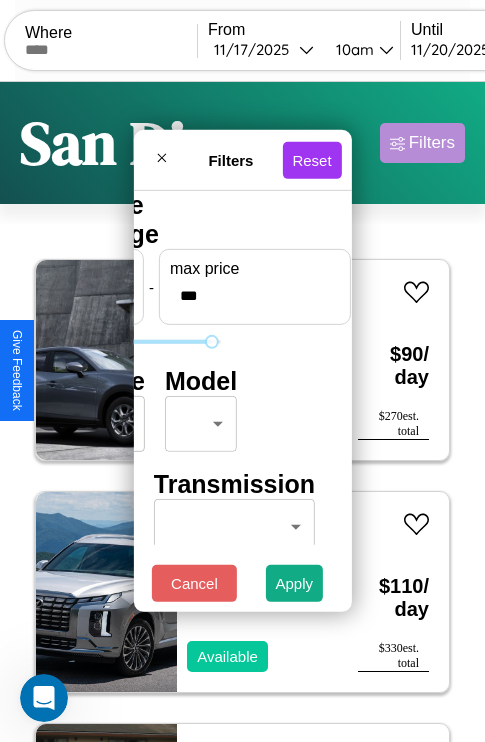 type on "***" 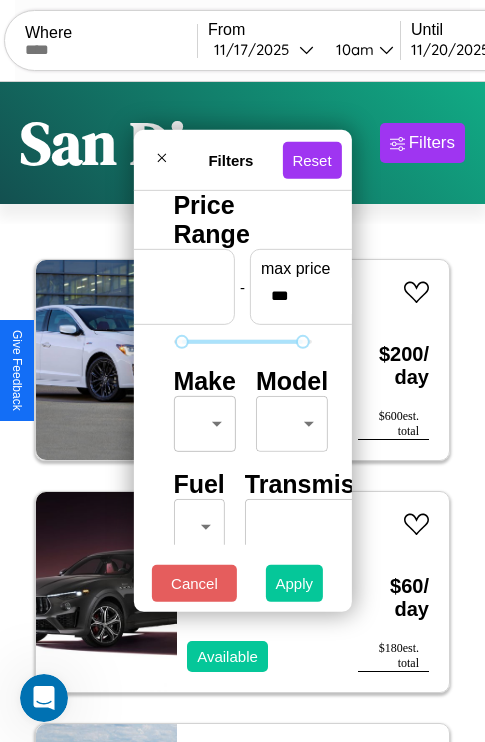 type on "**" 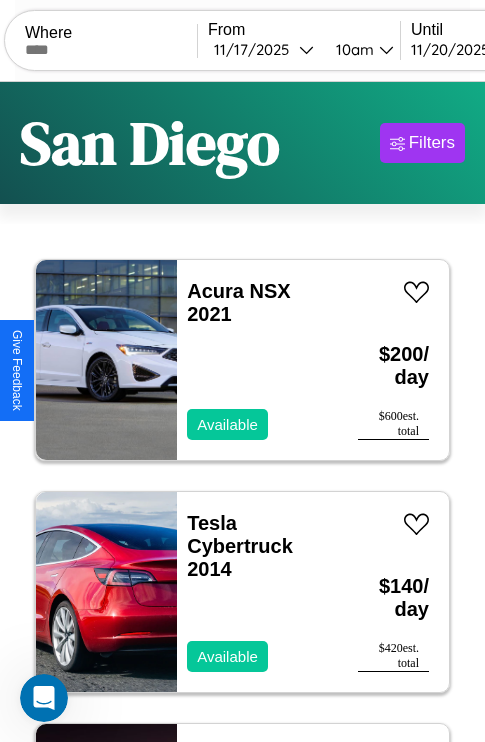 scroll, scrollTop: 79, scrollLeft: 0, axis: vertical 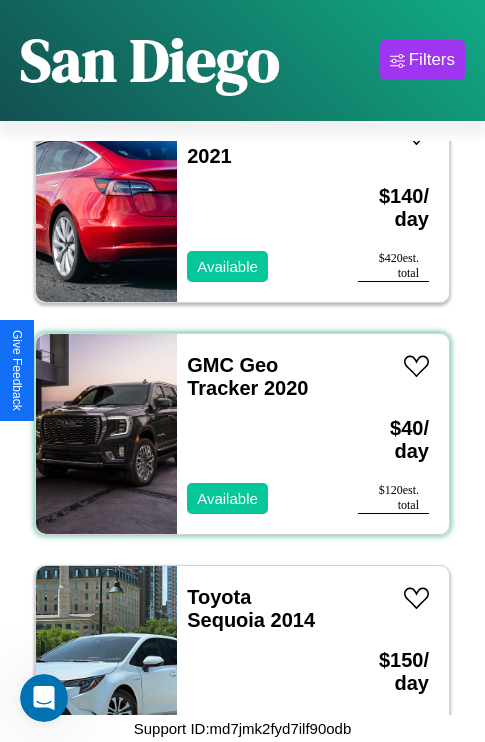 click on "GMC Geo Tracker 2020 Available" at bounding box center (257, 434) 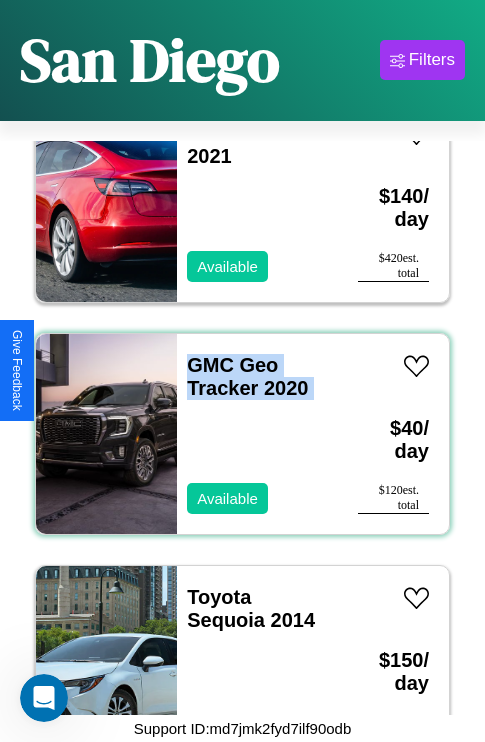 click on "GMC Geo Tracker 2020 Available" at bounding box center (257, 434) 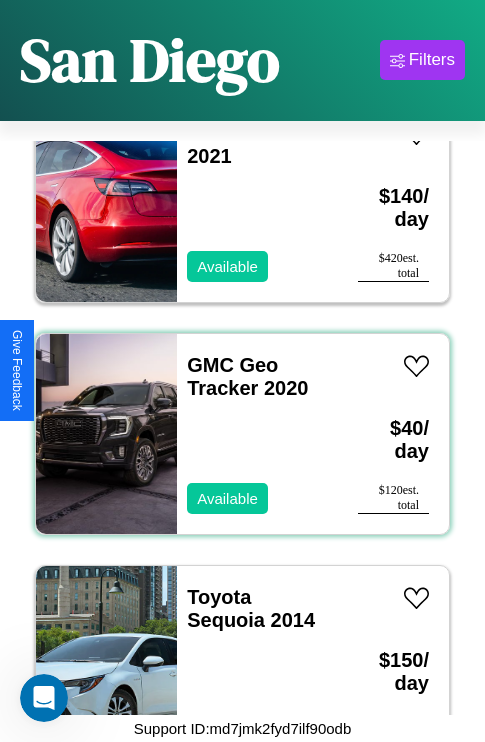 click on "GMC Geo Tracker 2020 Available" at bounding box center (257, 434) 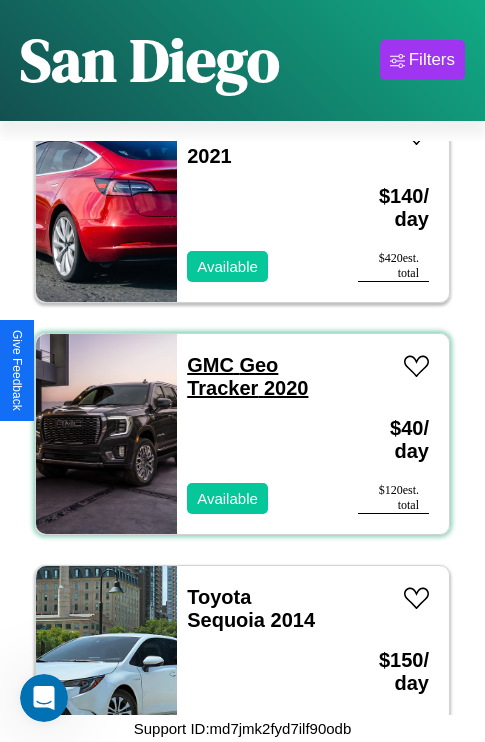 click on "GMC Geo Tracker 2020" at bounding box center (247, 376) 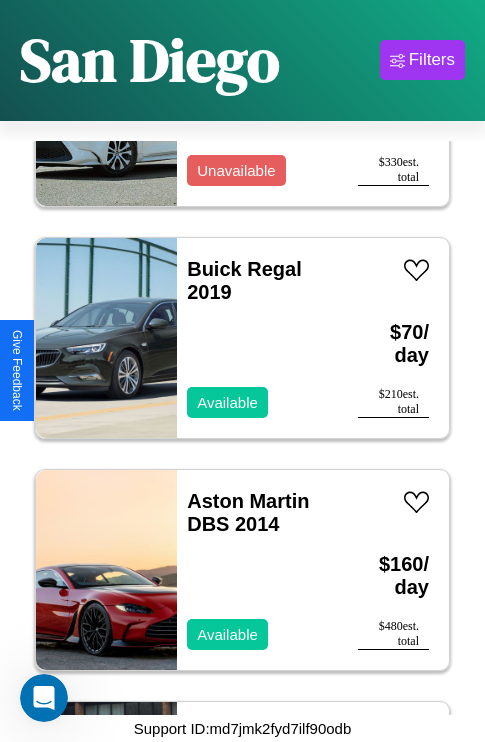 scroll, scrollTop: 19563, scrollLeft: 0, axis: vertical 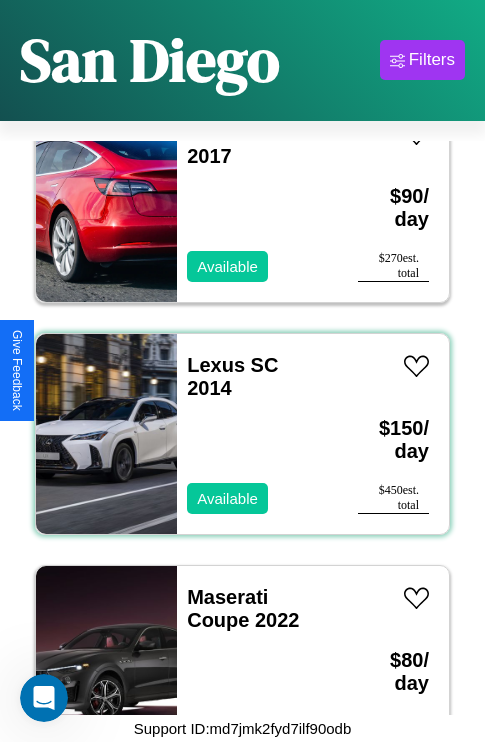 click on "Lexus SC 2014 Available" at bounding box center (257, 434) 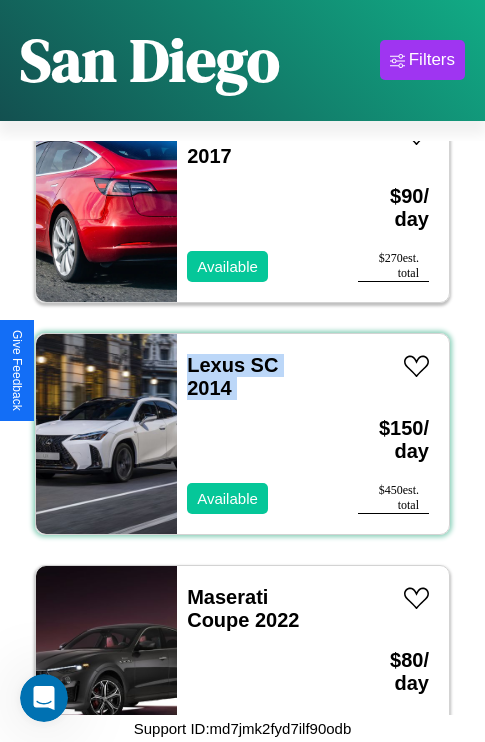 click on "Lexus SC 2014 Available" at bounding box center (257, 434) 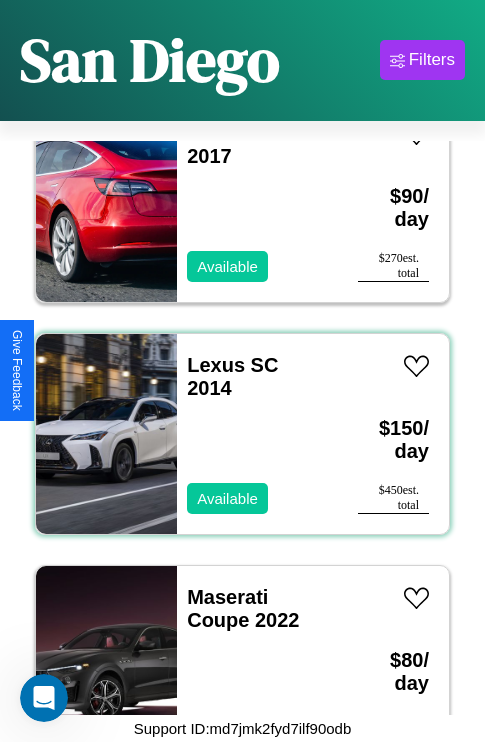 click on "Lexus SC 2014 Available" at bounding box center [257, 434] 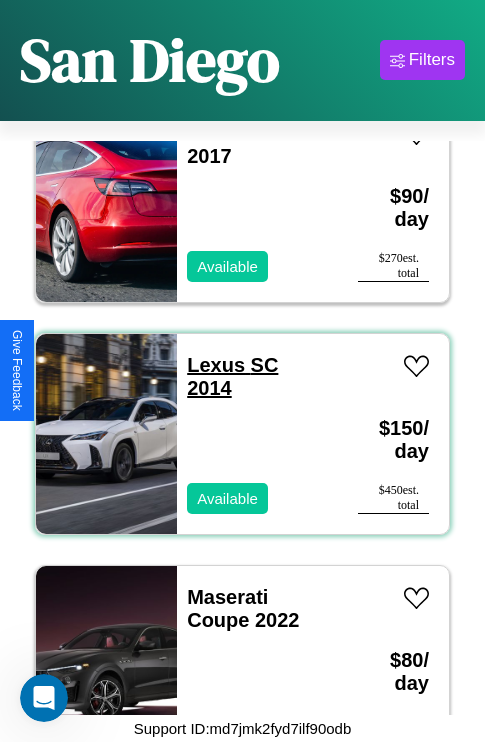 click on "Lexus SC 2014" at bounding box center (232, 376) 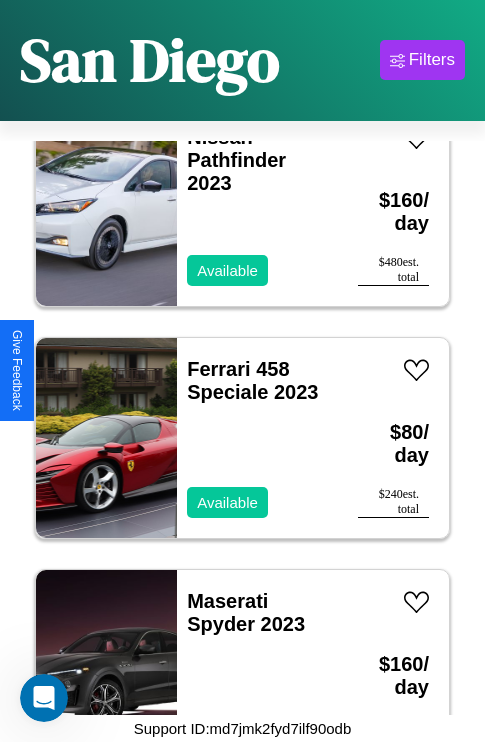 scroll, scrollTop: 22811, scrollLeft: 0, axis: vertical 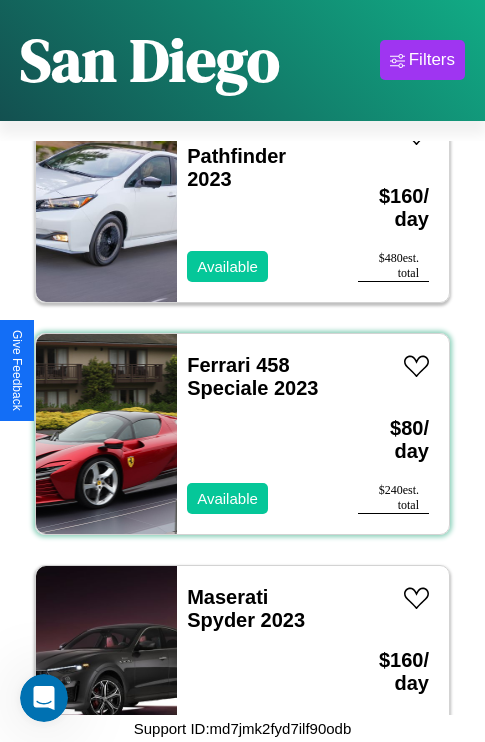 click on "Ferrari 458 Speciale 2023 Available" at bounding box center (257, 434) 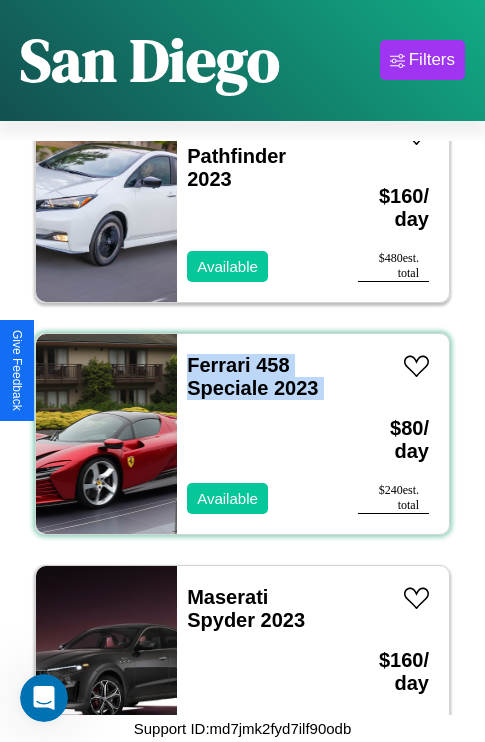 click on "Ferrari 458 Speciale 2023 Available" at bounding box center (257, 434) 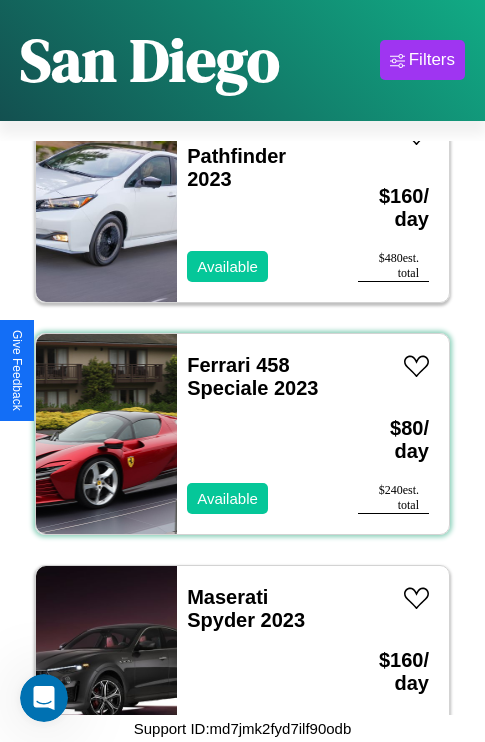 click on "Ferrari 458 Speciale 2023 Available" at bounding box center [257, 434] 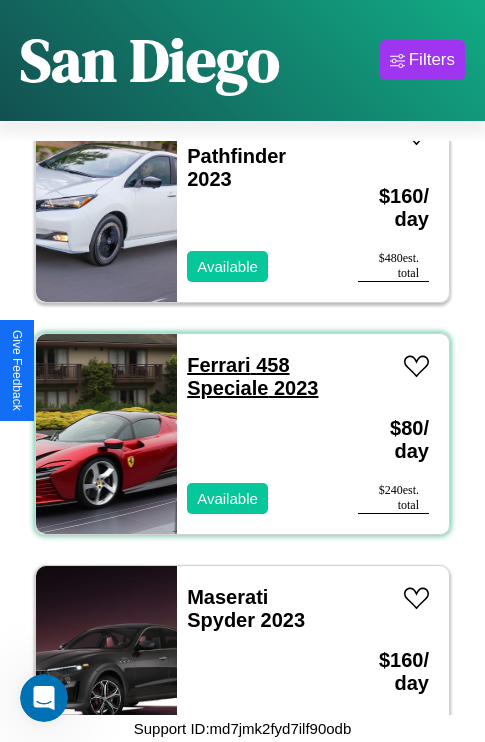 click on "Ferrari   458 Speciale   2023" at bounding box center (252, 376) 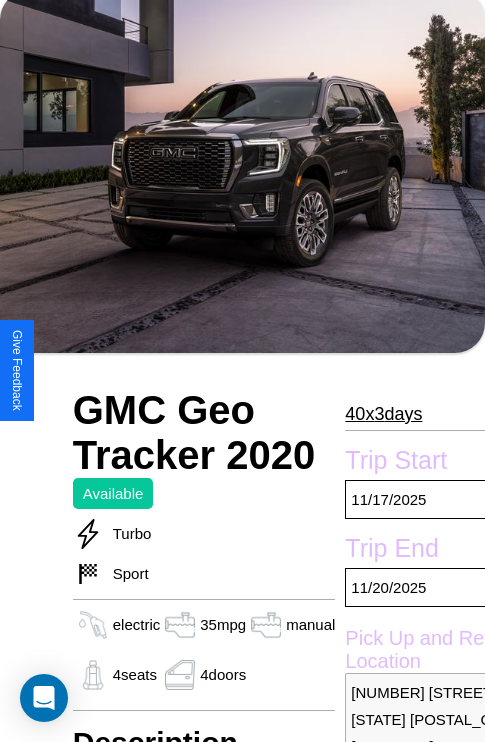 scroll, scrollTop: 134, scrollLeft: 0, axis: vertical 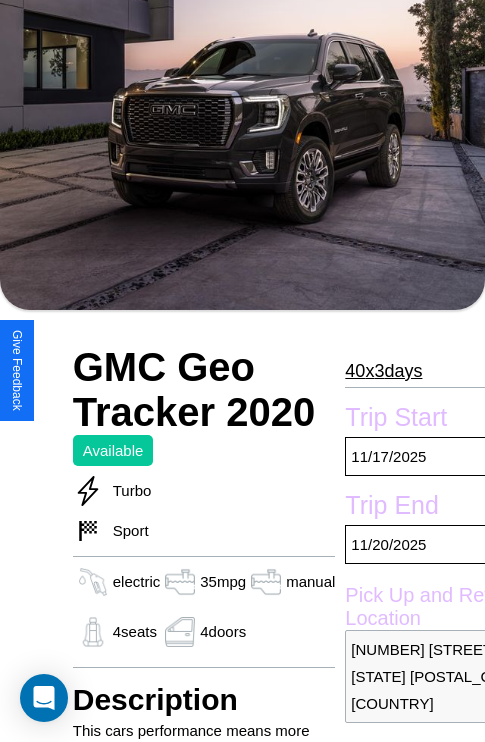 click on "40  x  3  days" at bounding box center (383, 371) 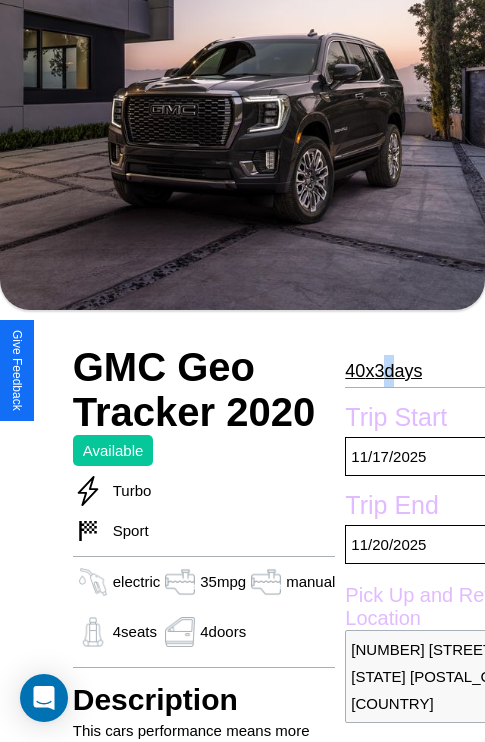 click on "40  x  3  days" at bounding box center [383, 371] 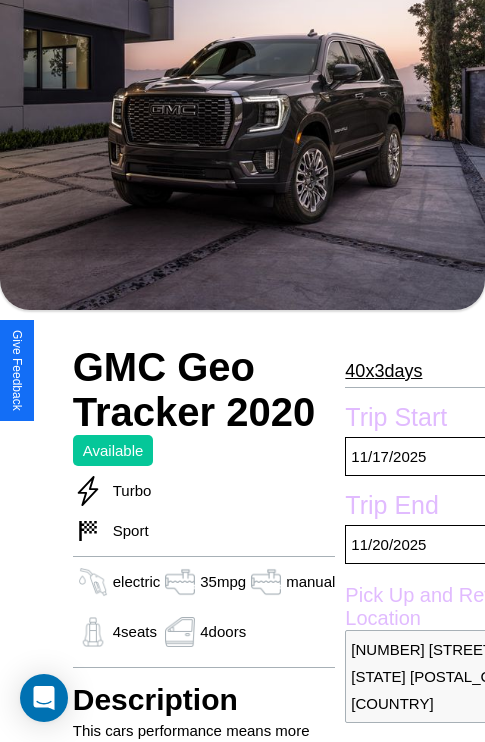 click on "40  x  3  days" at bounding box center [383, 371] 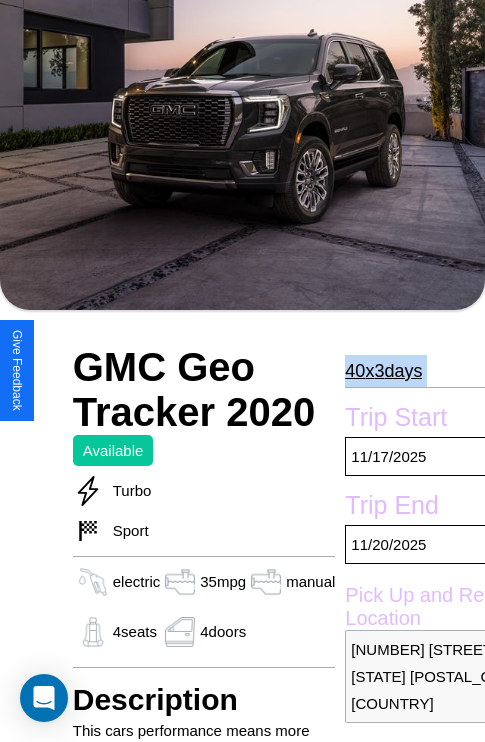 click on "40  x  3  days" at bounding box center [383, 371] 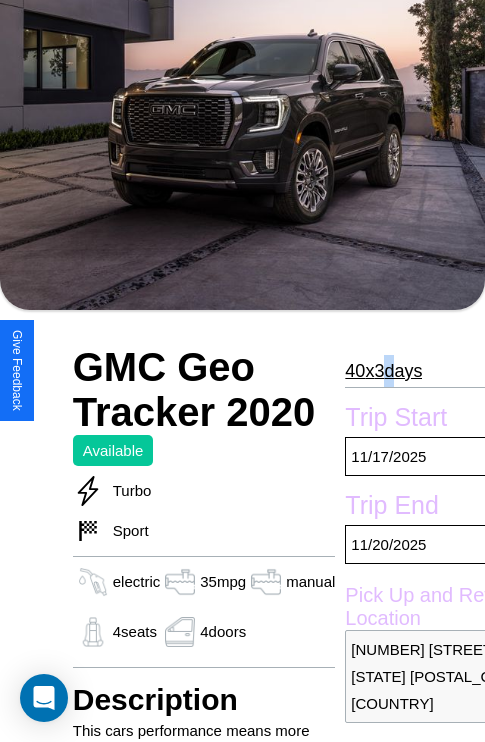 click on "40  x  3  days" at bounding box center (383, 371) 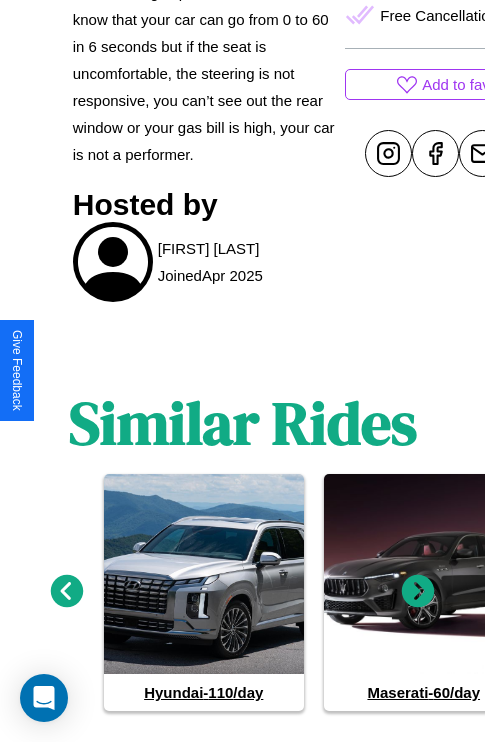 scroll, scrollTop: 989, scrollLeft: 0, axis: vertical 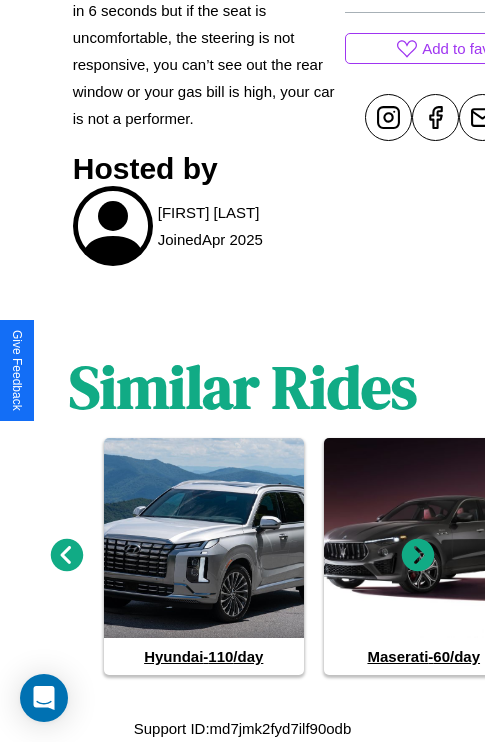 click 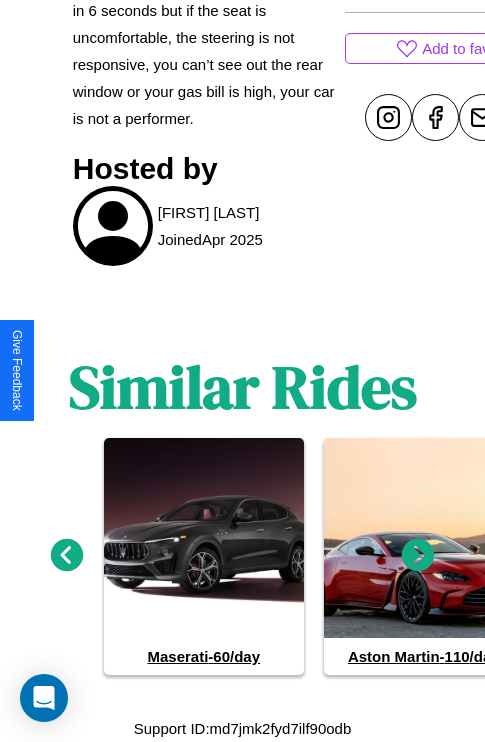 click 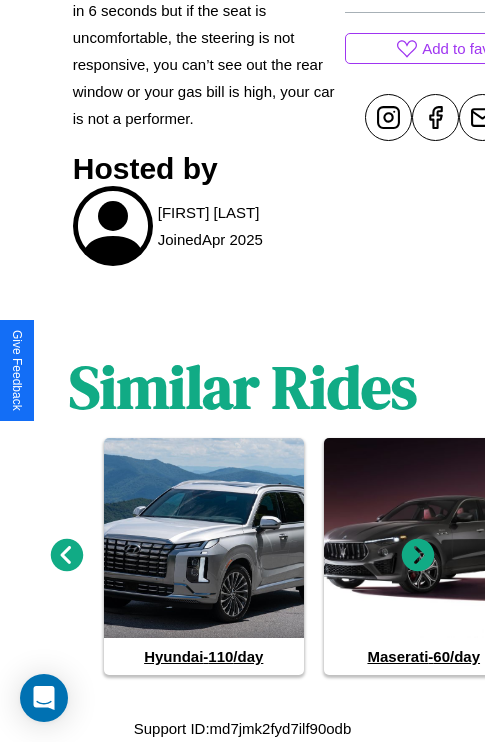 click 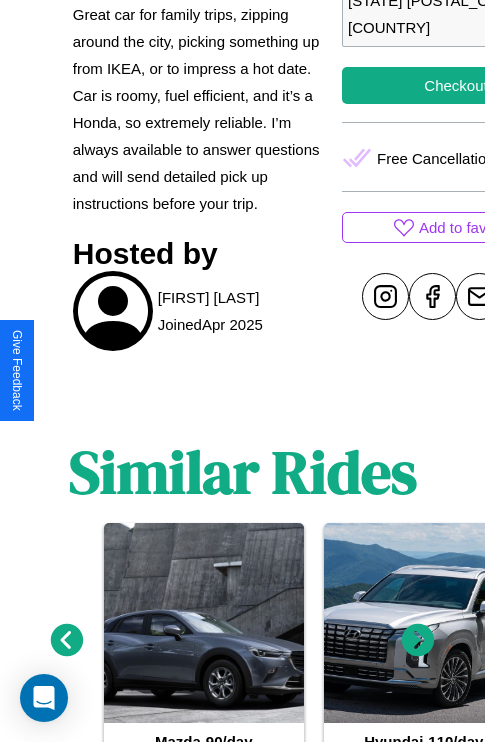scroll, scrollTop: 923, scrollLeft: 0, axis: vertical 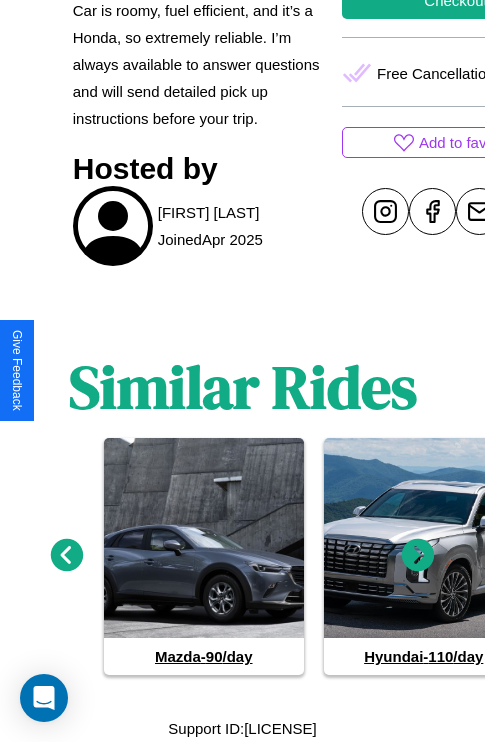 click 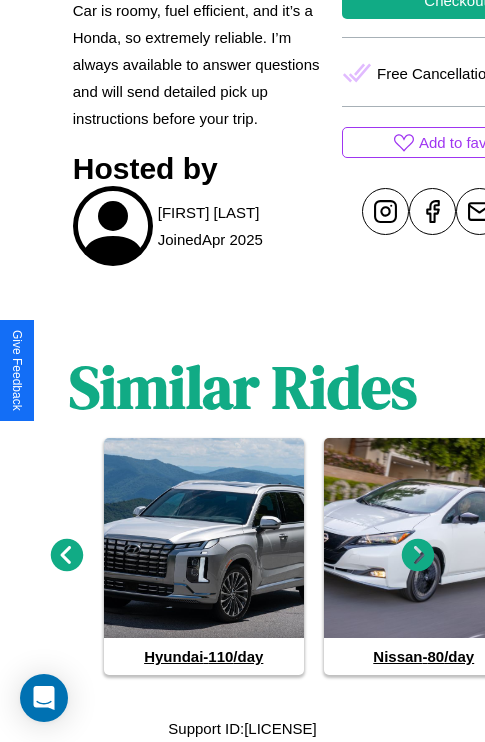 click 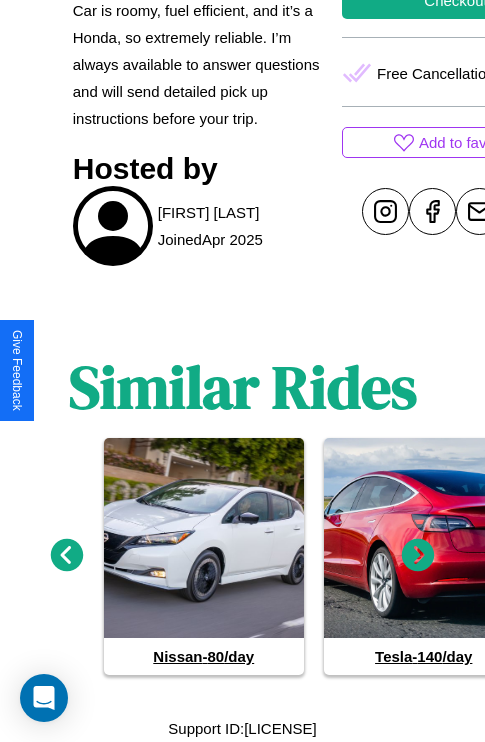 click 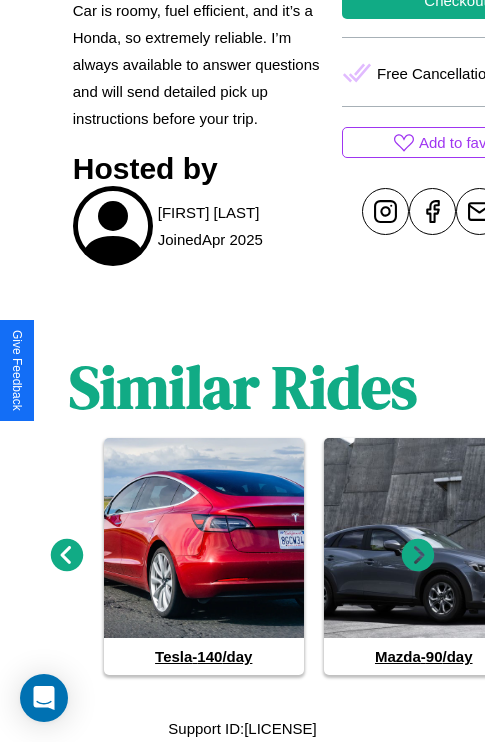 click 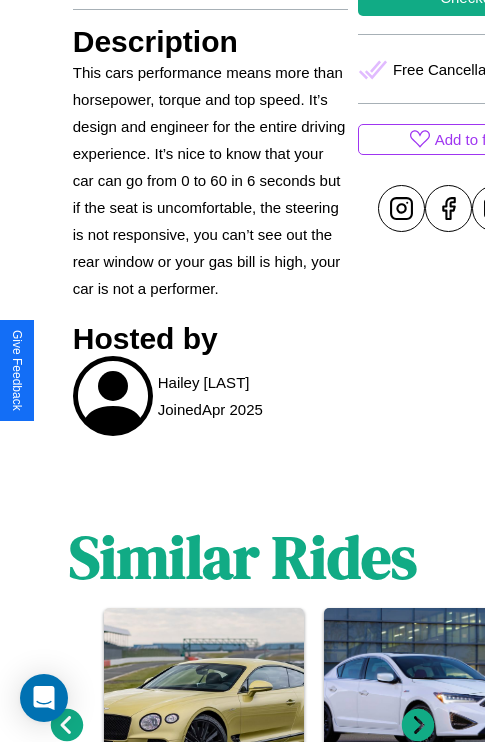 scroll, scrollTop: 1074, scrollLeft: 0, axis: vertical 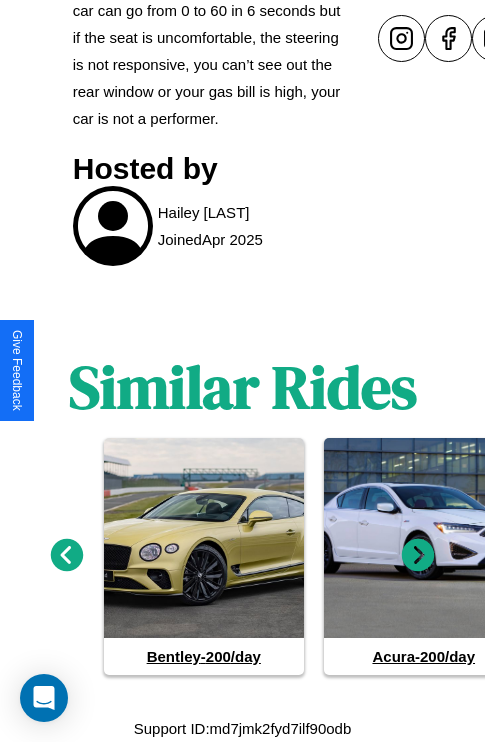 click 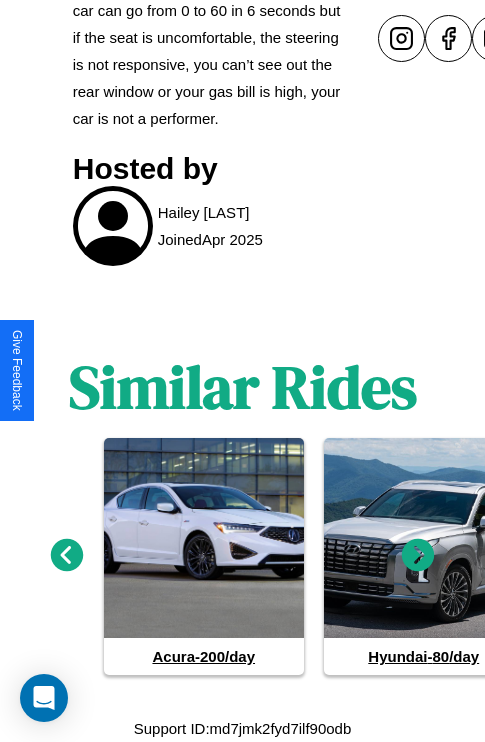 click 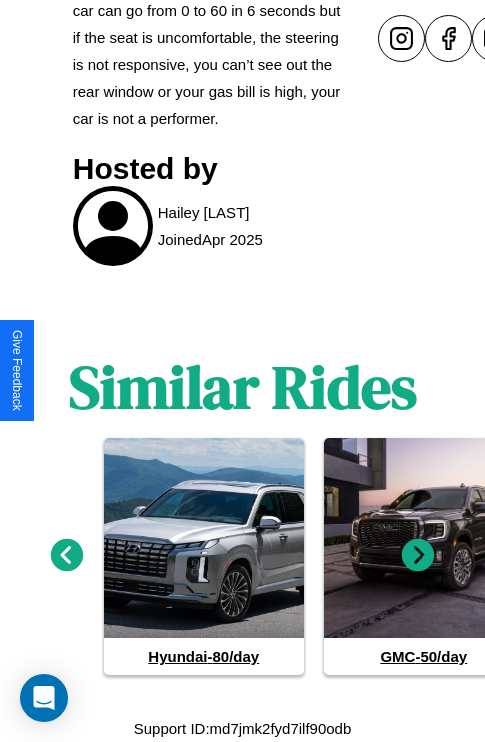 click 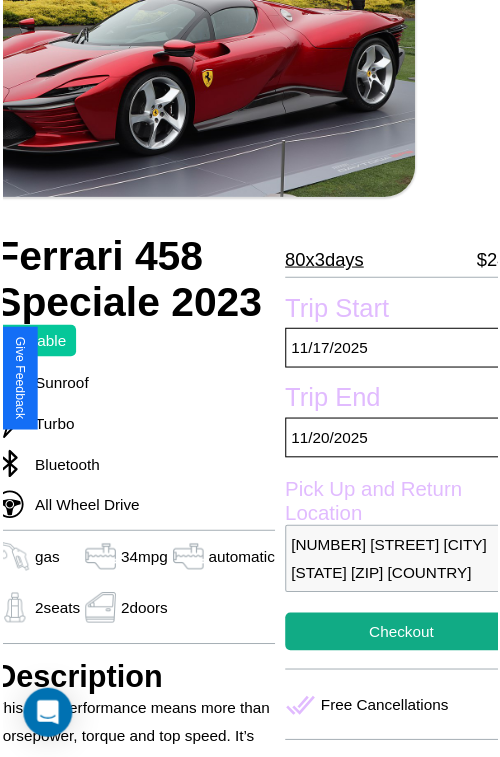 scroll, scrollTop: 180, scrollLeft: 84, axis: both 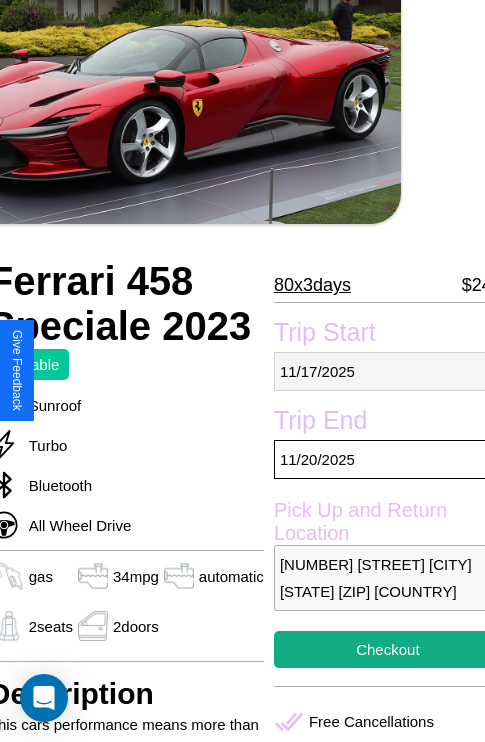 click on "11 / 17 / 2025" at bounding box center (388, 371) 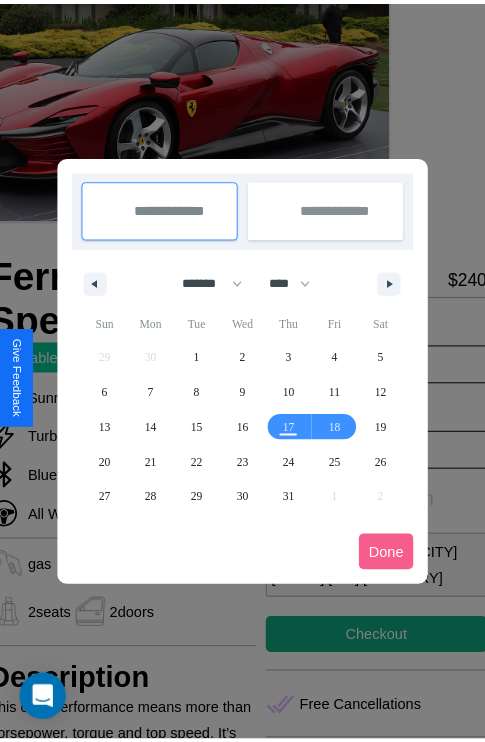 scroll, scrollTop: 0, scrollLeft: 84, axis: horizontal 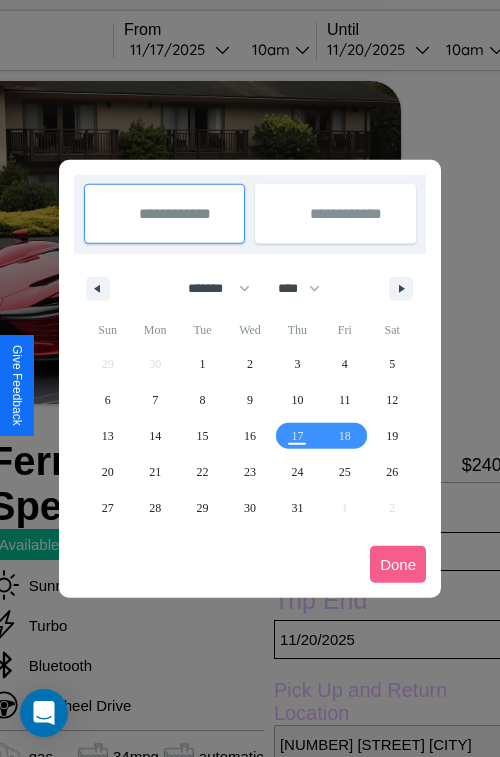 click at bounding box center (250, 378) 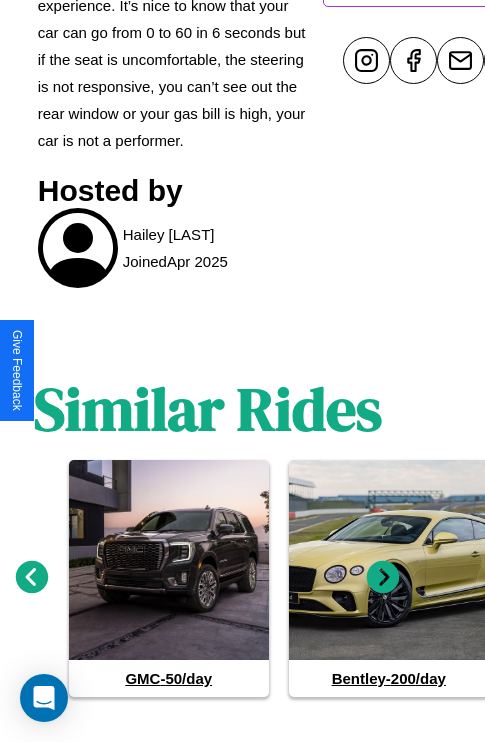 scroll, scrollTop: 1074, scrollLeft: 30, axis: both 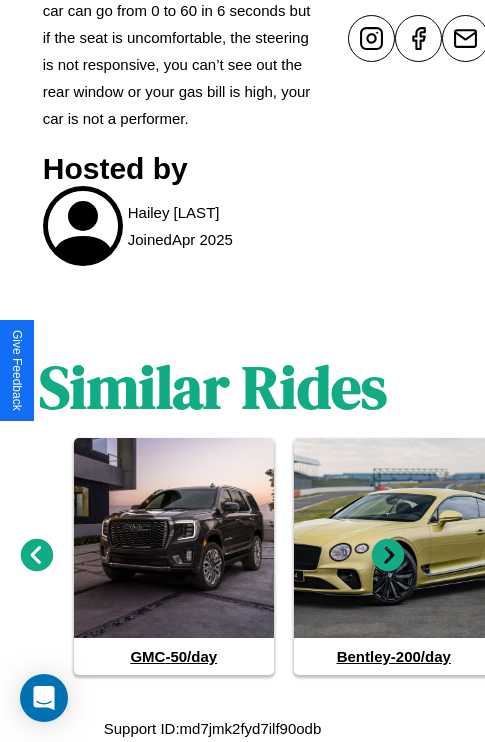 click 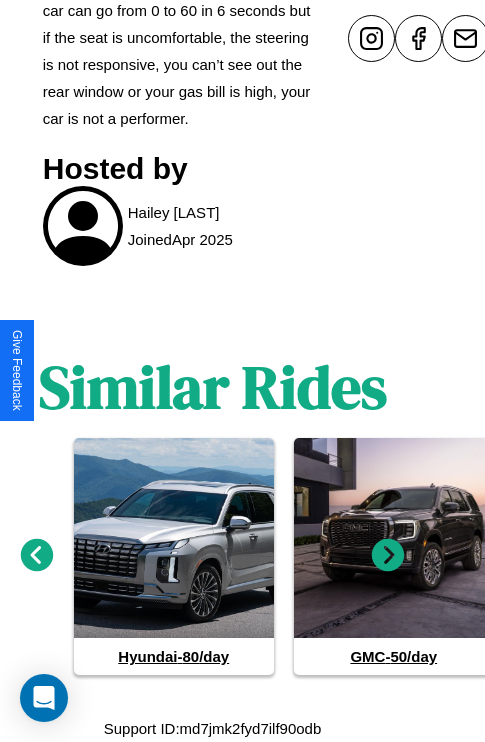 click 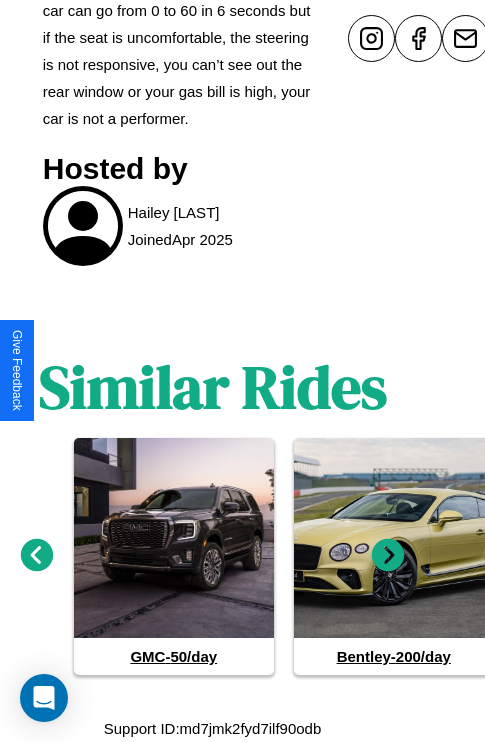 click 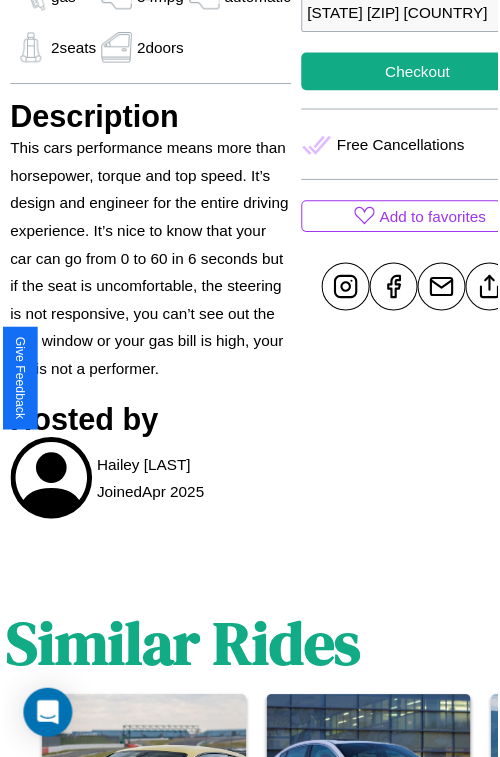 scroll, scrollTop: 600, scrollLeft: 84, axis: both 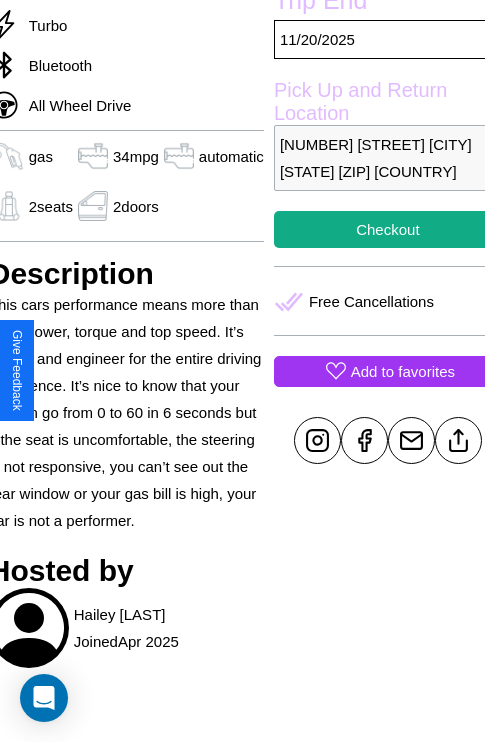 click on "Add to favorites" at bounding box center (403, 371) 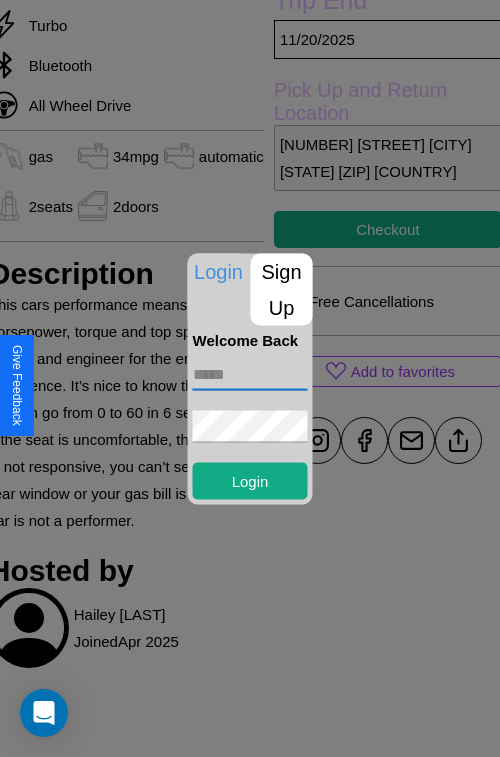 click at bounding box center [250, 374] 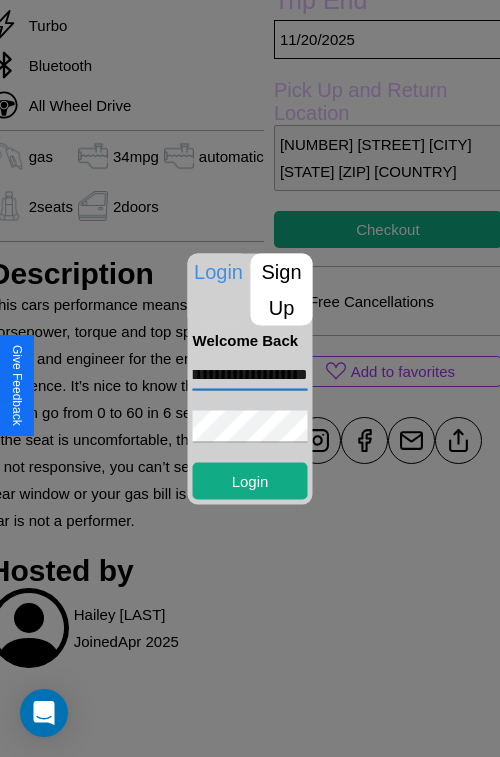 scroll, scrollTop: 0, scrollLeft: 62, axis: horizontal 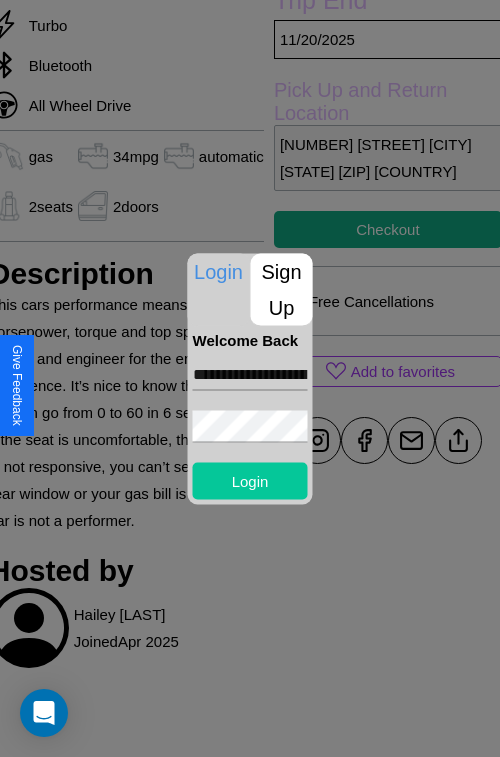 click on "Login" at bounding box center [250, 480] 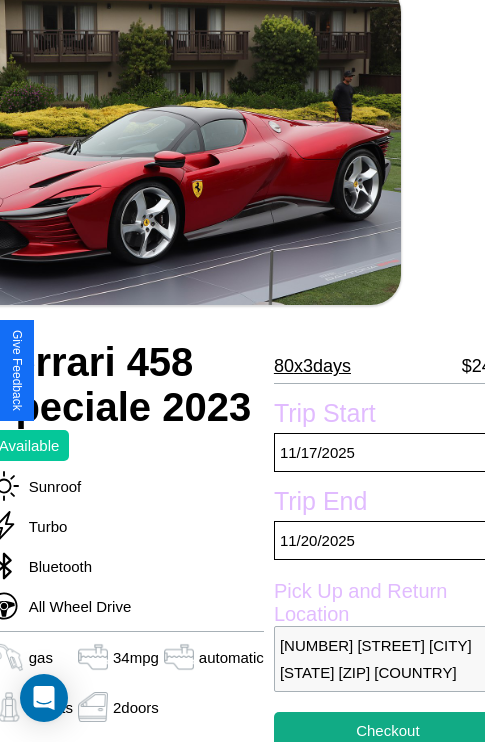 scroll, scrollTop: 95, scrollLeft: 84, axis: both 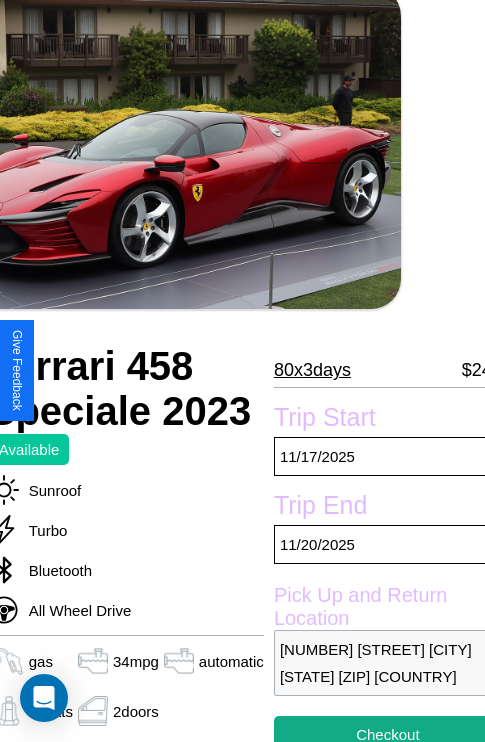 click on "80  x  3  days" at bounding box center (312, 370) 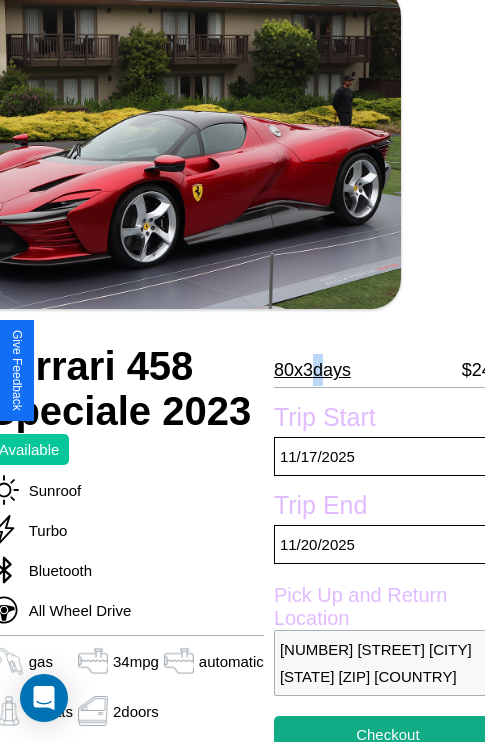 click on "80  x  3  days" at bounding box center [312, 370] 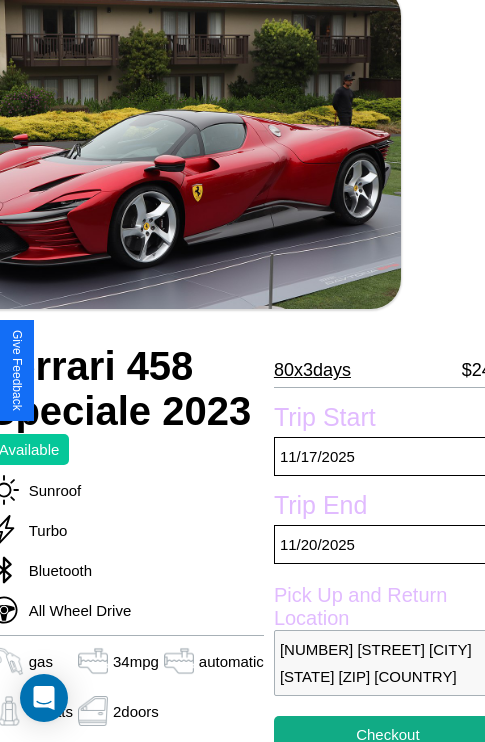 click on "80  x  3  days" at bounding box center [312, 370] 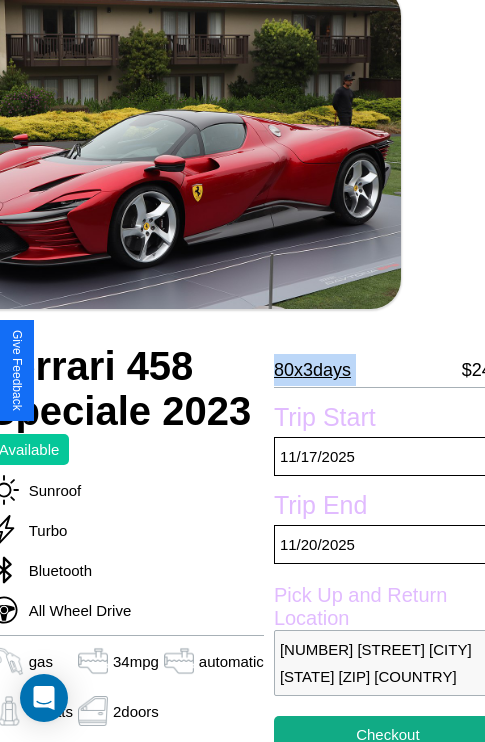 click on "80  x  3  days" at bounding box center (312, 370) 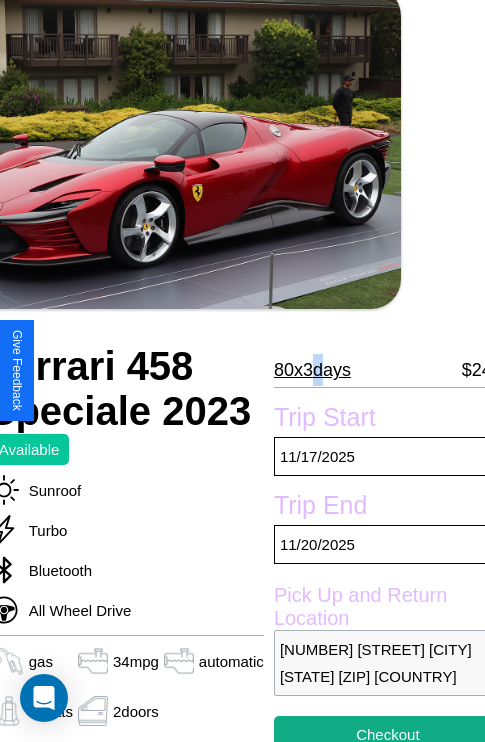 click on "80  x  3  days" at bounding box center [312, 370] 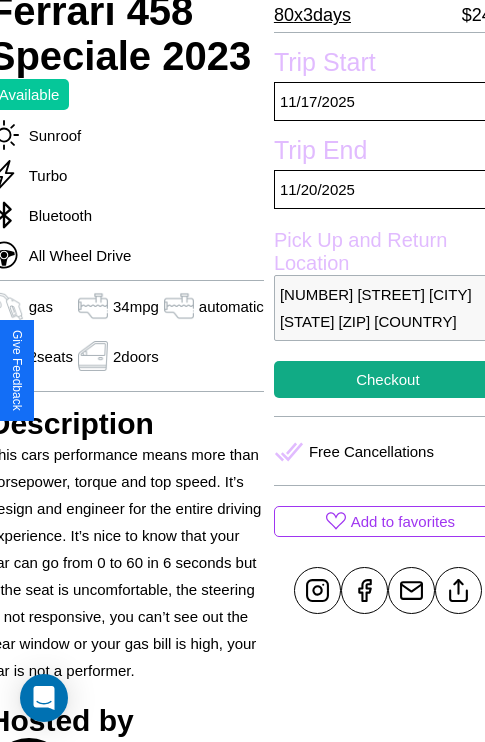 scroll, scrollTop: 458, scrollLeft: 84, axis: both 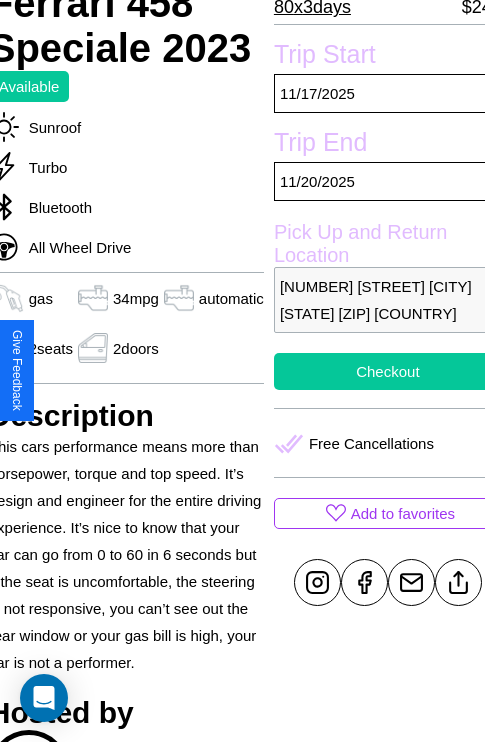 click on "Checkout" at bounding box center (388, 371) 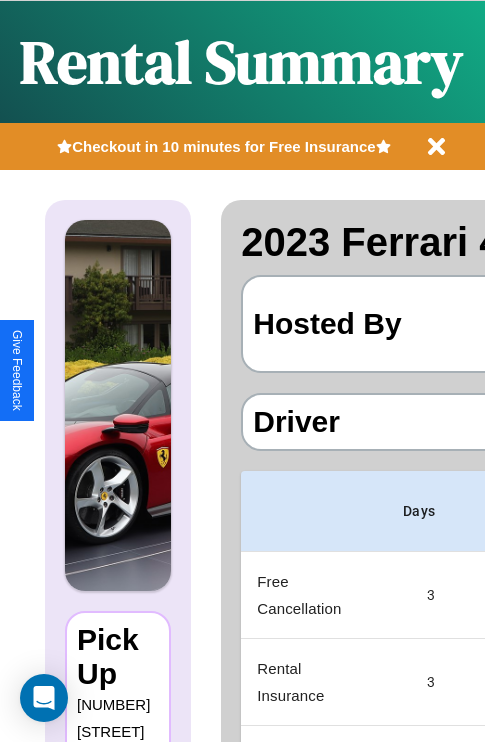 scroll, scrollTop: 0, scrollLeft: 382, axis: horizontal 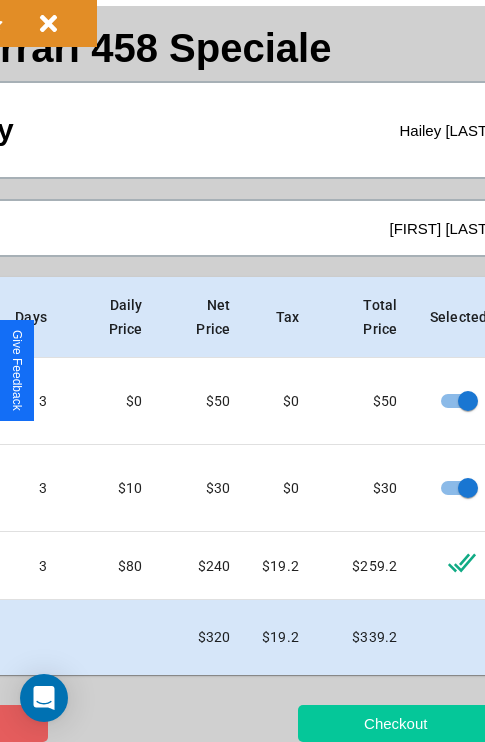 click on "Checkout" at bounding box center (395, 723) 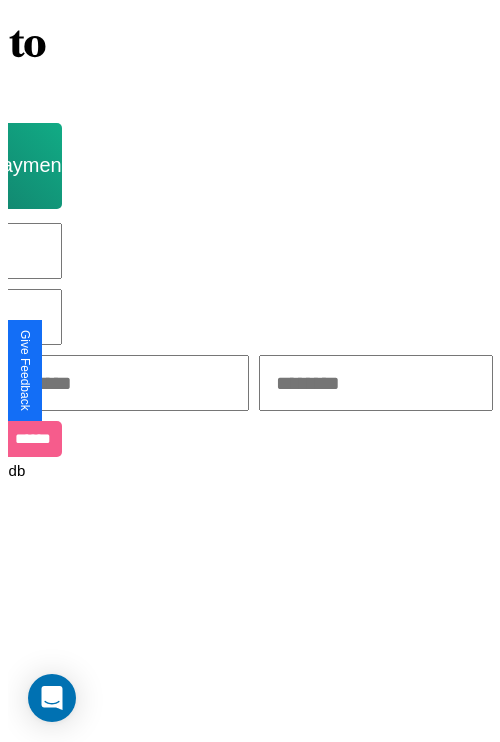 scroll, scrollTop: 0, scrollLeft: 0, axis: both 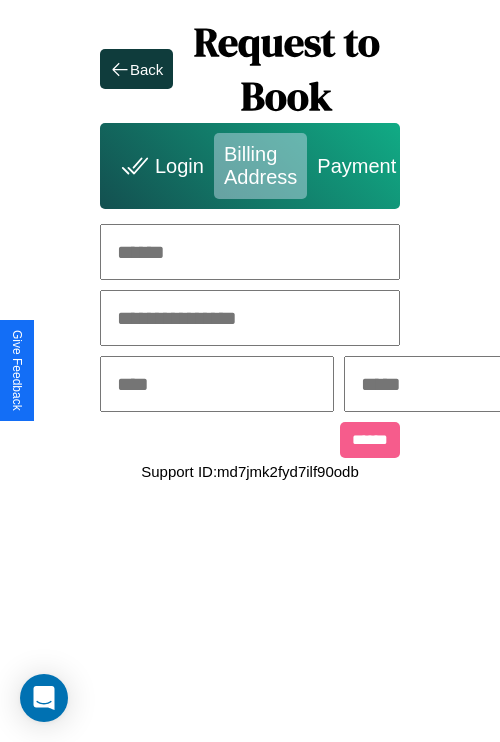 click at bounding box center (250, 252) 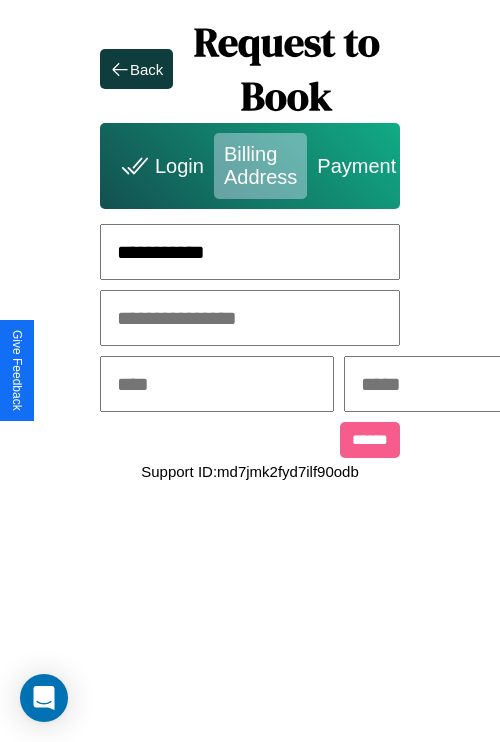 type on "**********" 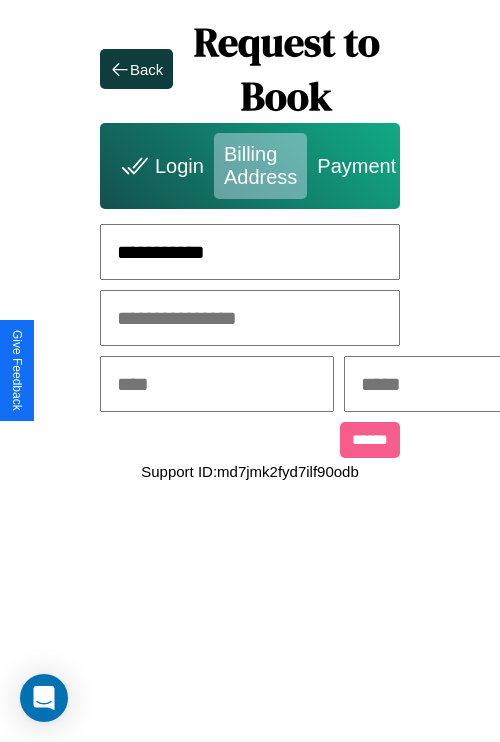 click at bounding box center (217, 384) 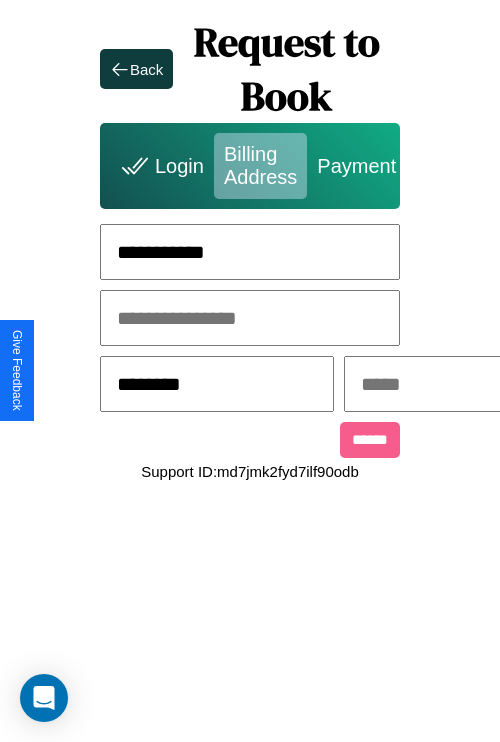 type on "********" 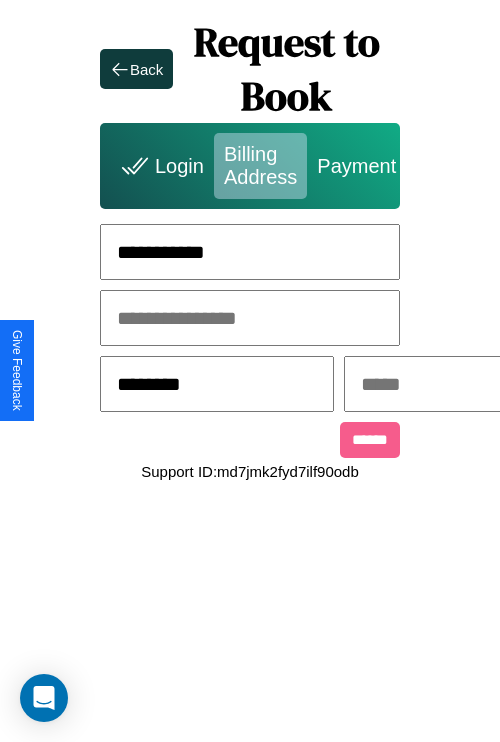 click at bounding box center (461, 384) 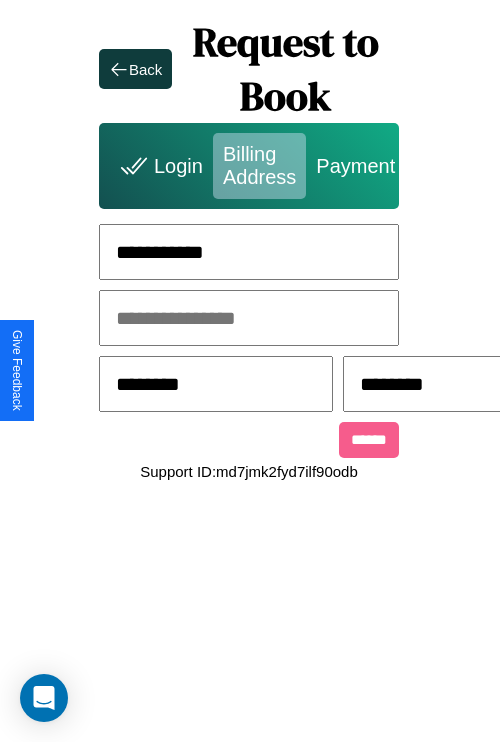 scroll, scrollTop: 0, scrollLeft: 517, axis: horizontal 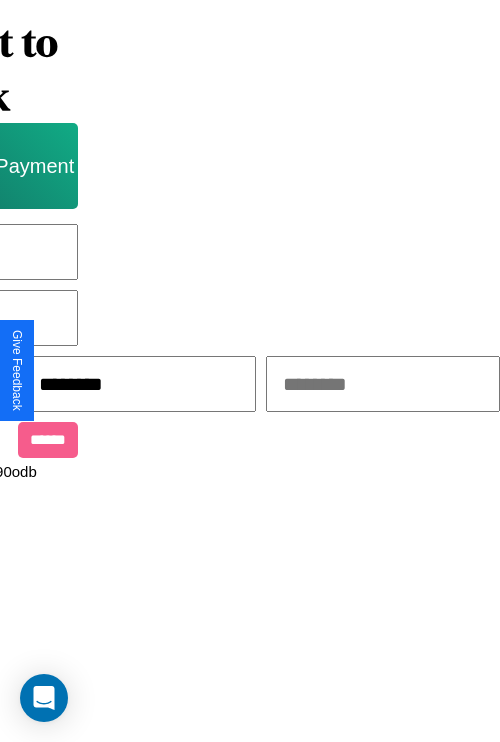 type on "********" 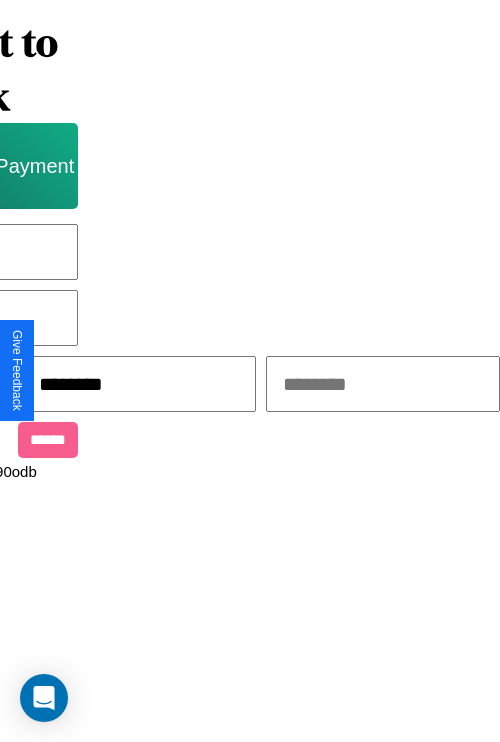 click at bounding box center (383, 384) 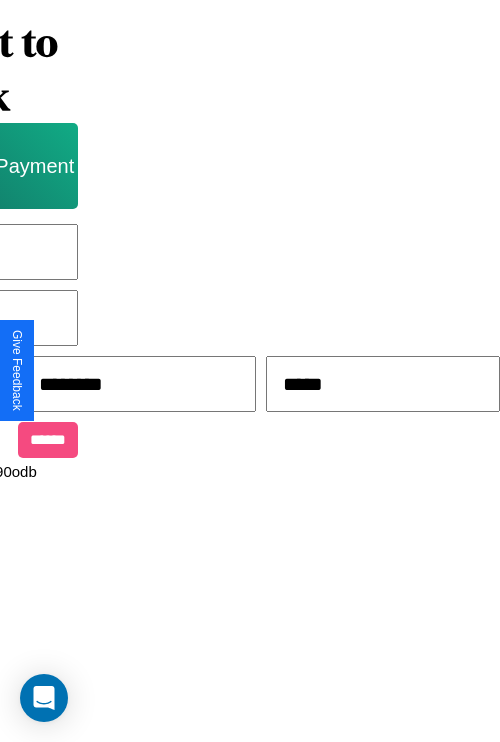 type on "*****" 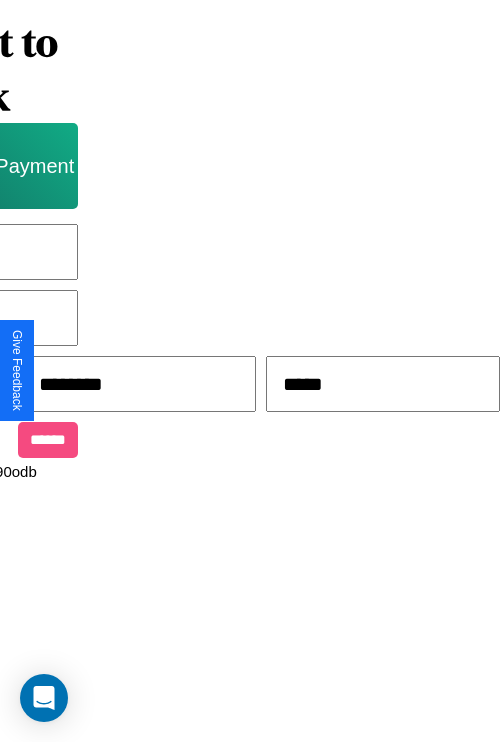 click on "******" at bounding box center (48, 440) 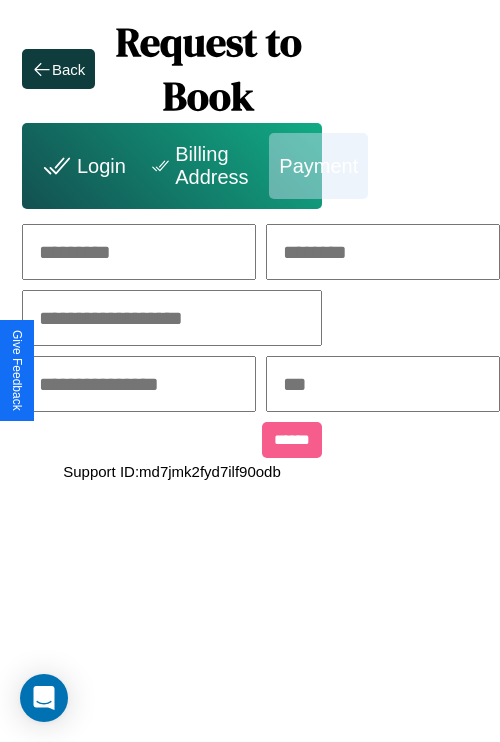 click at bounding box center (139, 252) 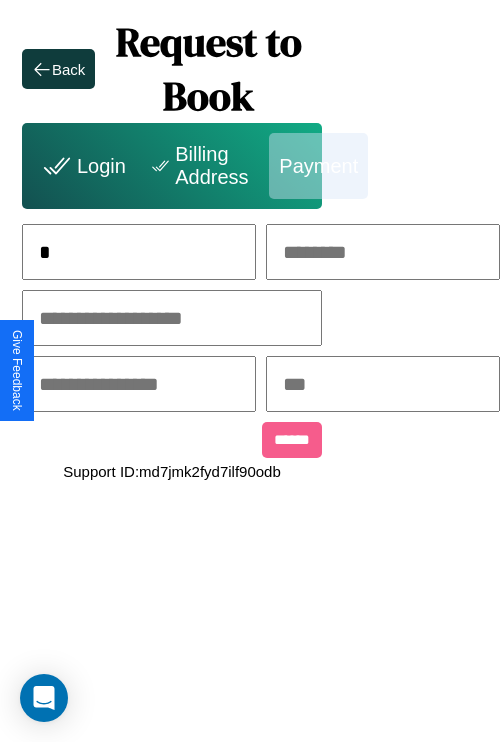 scroll, scrollTop: 0, scrollLeft: 131, axis: horizontal 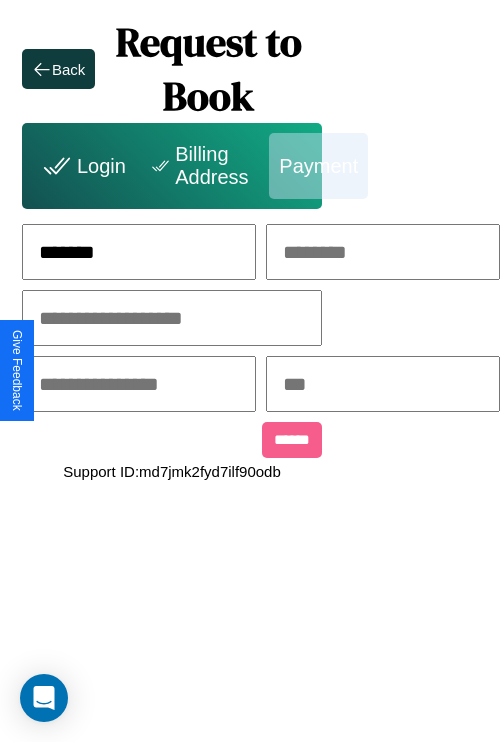 type on "*******" 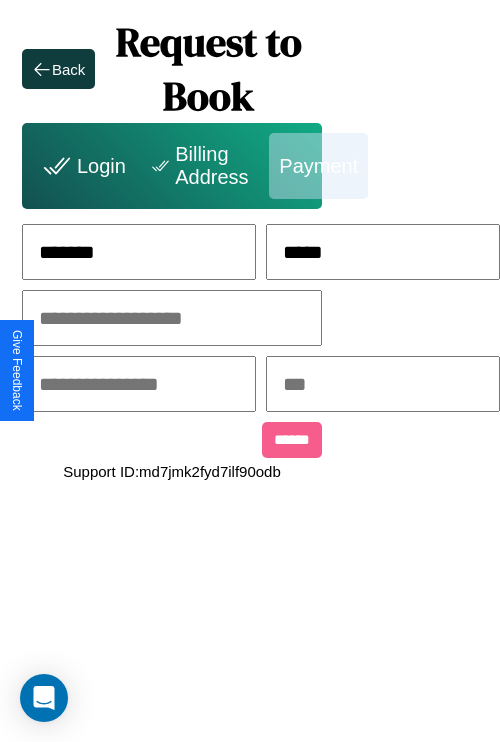 type on "*****" 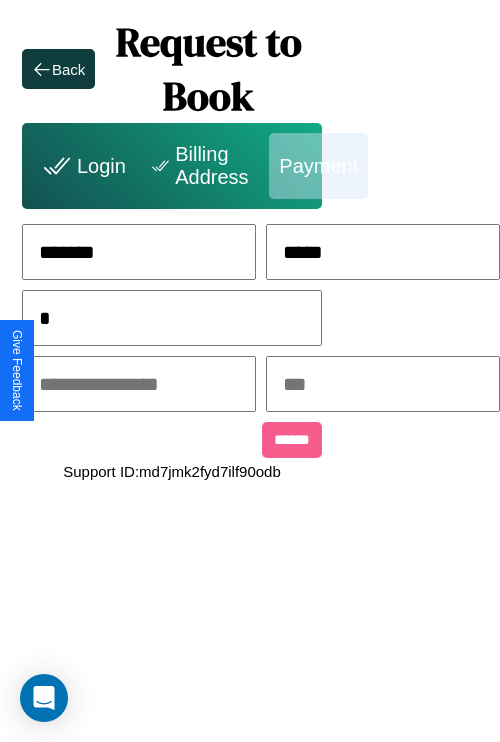 scroll, scrollTop: 0, scrollLeft: 128, axis: horizontal 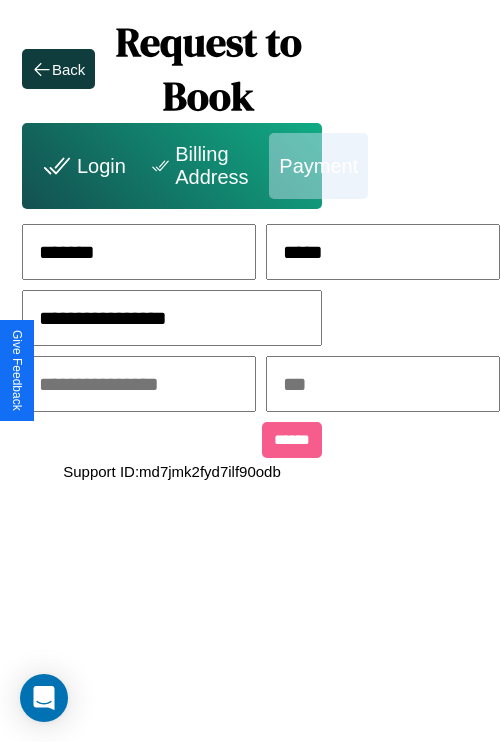 type on "**********" 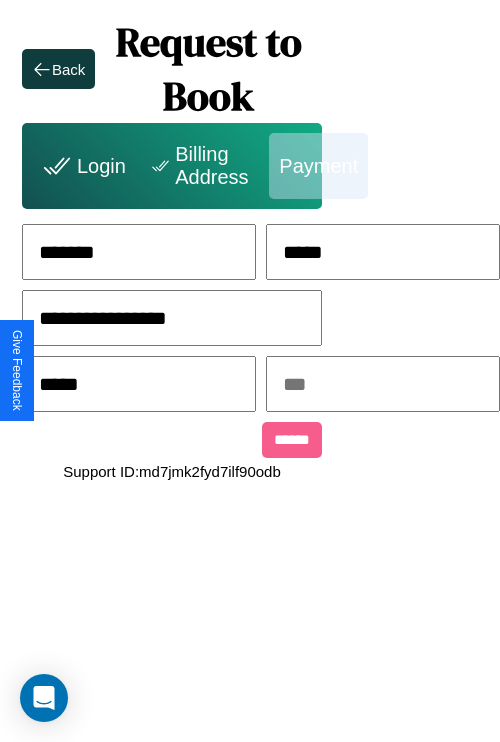 type on "*****" 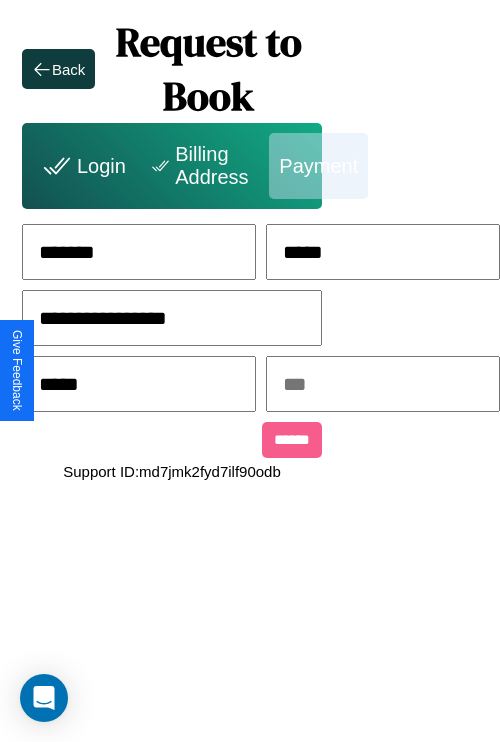 click at bounding box center (383, 384) 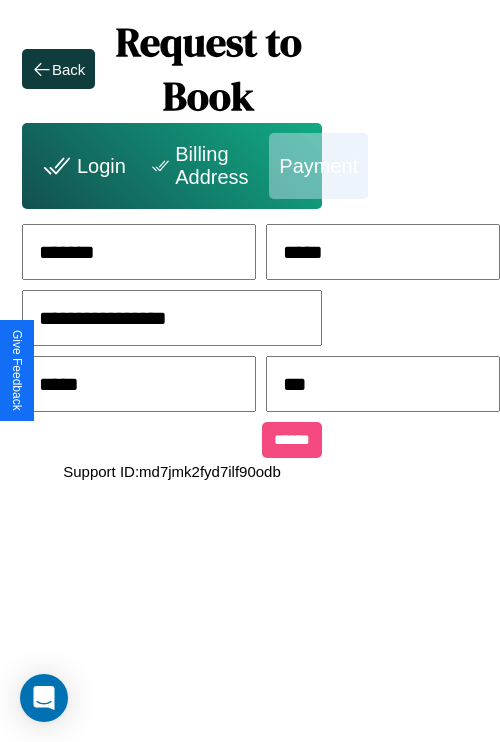 type on "***" 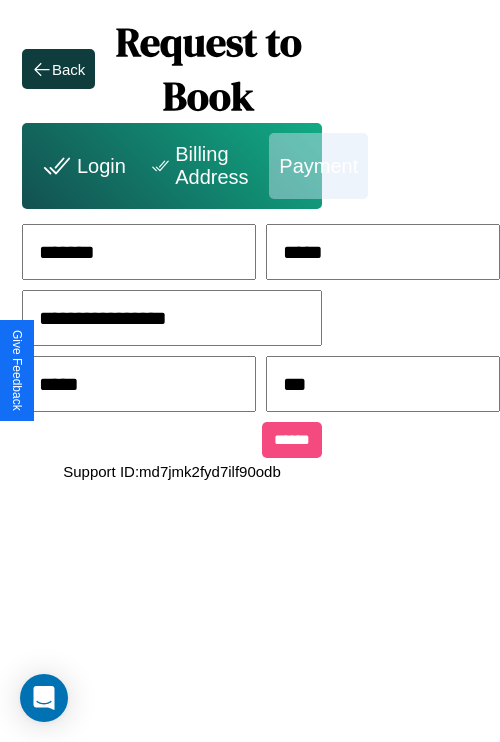 click on "******" at bounding box center (292, 440) 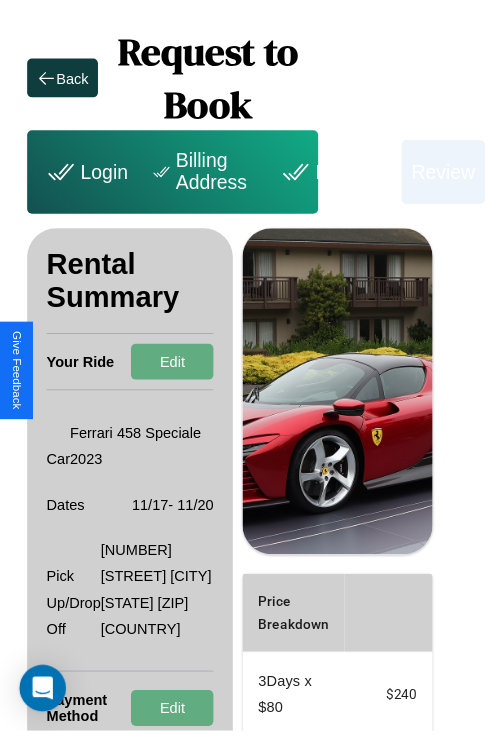 scroll, scrollTop: 0, scrollLeft: 72, axis: horizontal 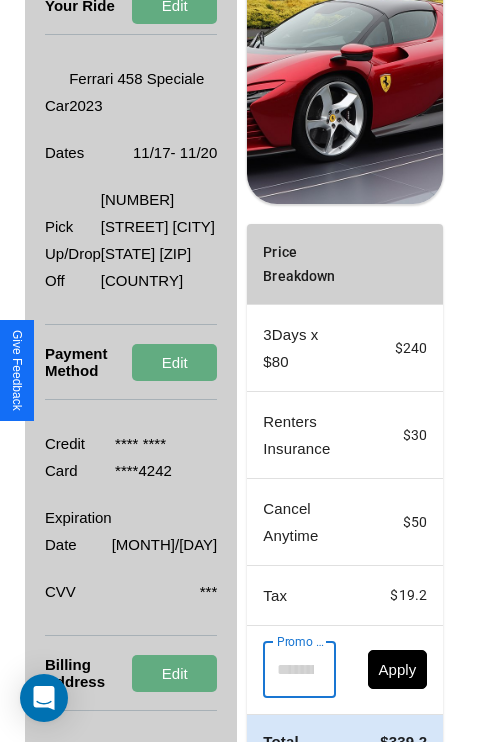 click on "Promo Code" at bounding box center [288, 670] 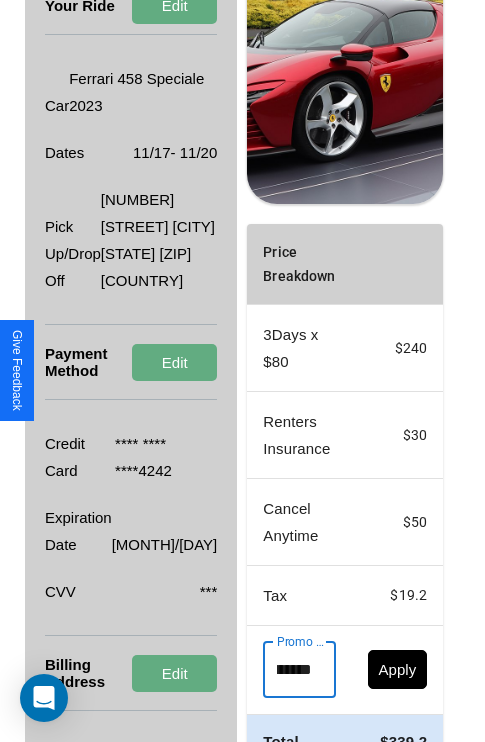 scroll, scrollTop: 0, scrollLeft: 71, axis: horizontal 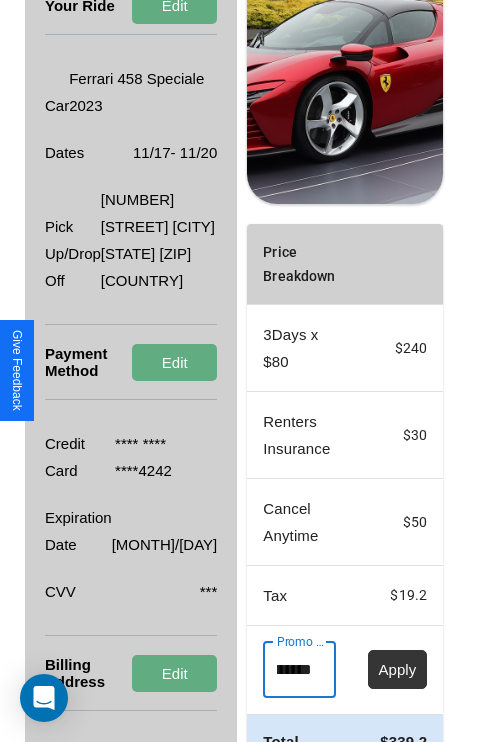 type on "**********" 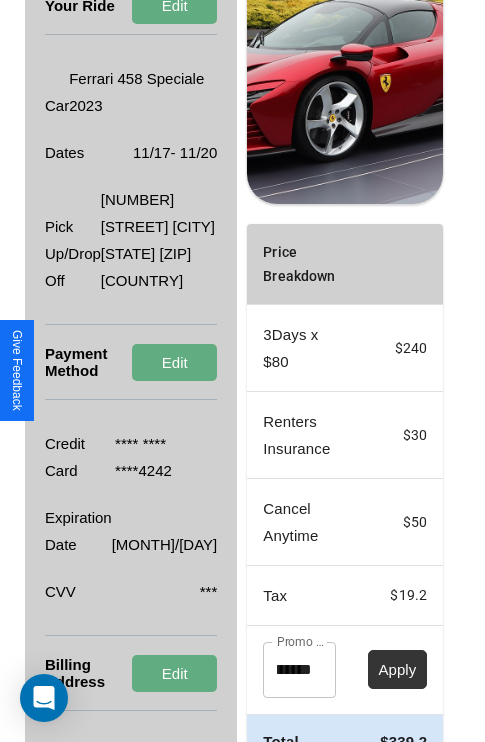 scroll, scrollTop: 0, scrollLeft: 0, axis: both 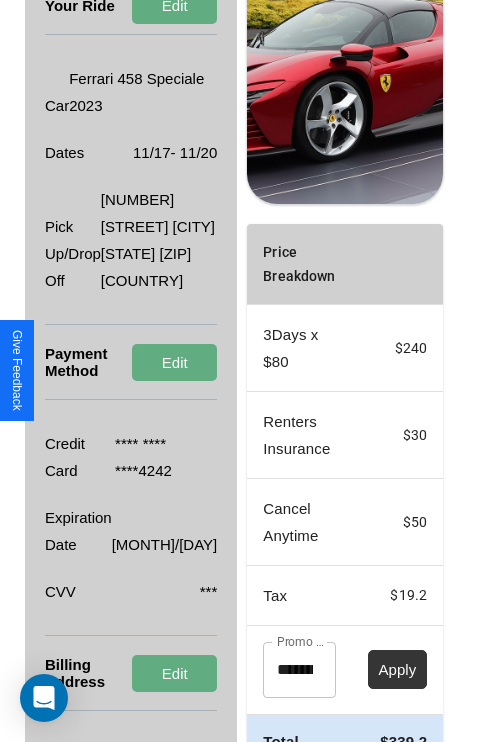 click on "Apply" at bounding box center [398, 669] 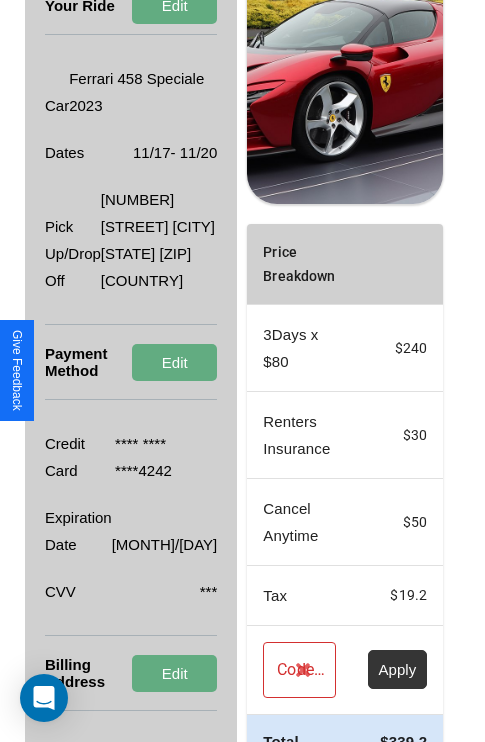 scroll, scrollTop: 509, scrollLeft: 72, axis: both 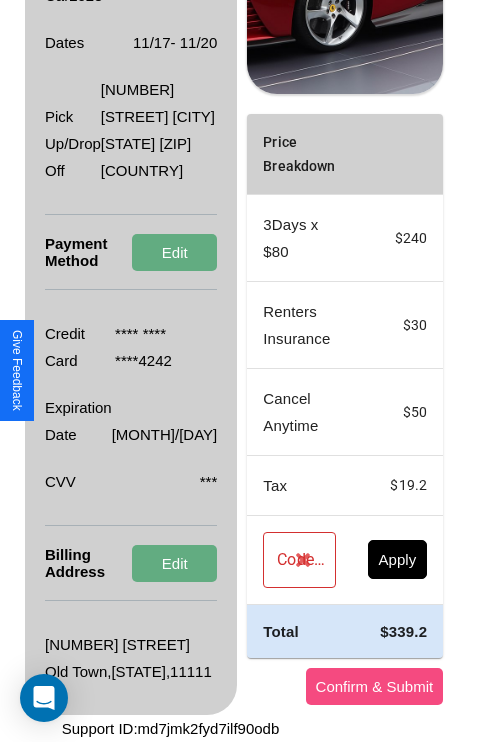 click on "Confirm & Submit" at bounding box center (375, 686) 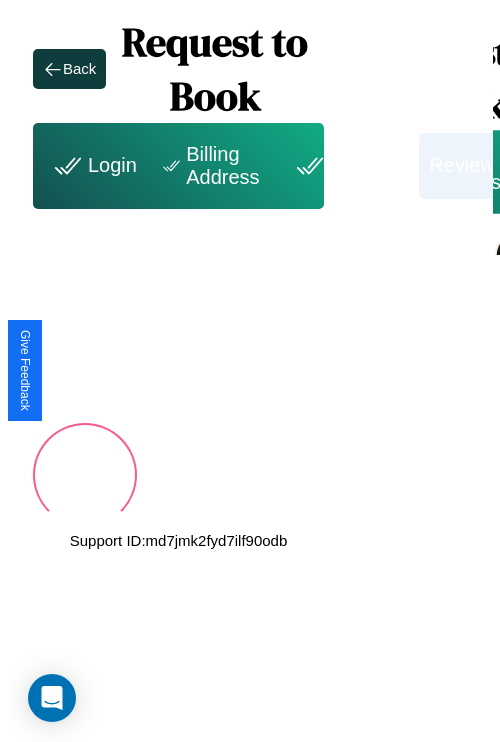 scroll, scrollTop: 0, scrollLeft: 72, axis: horizontal 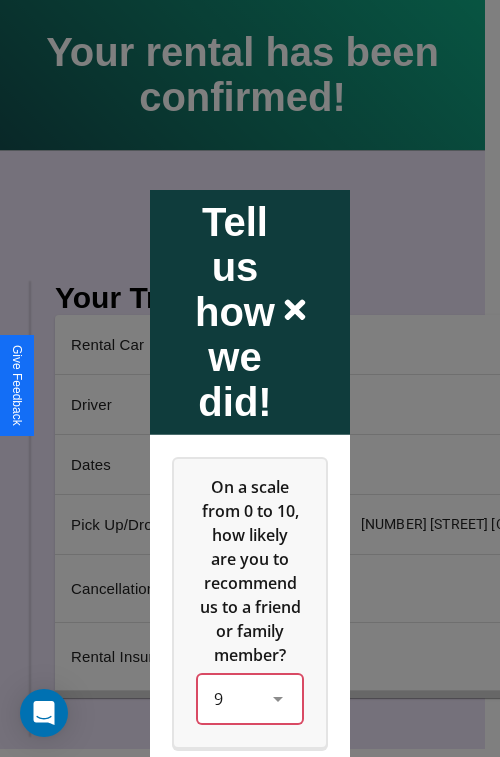 click on "9" at bounding box center (250, 698) 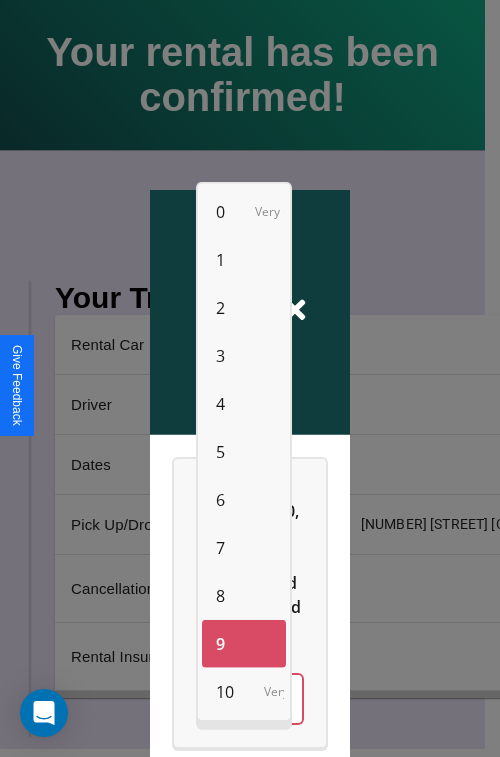 click on "10" at bounding box center (225, 692) 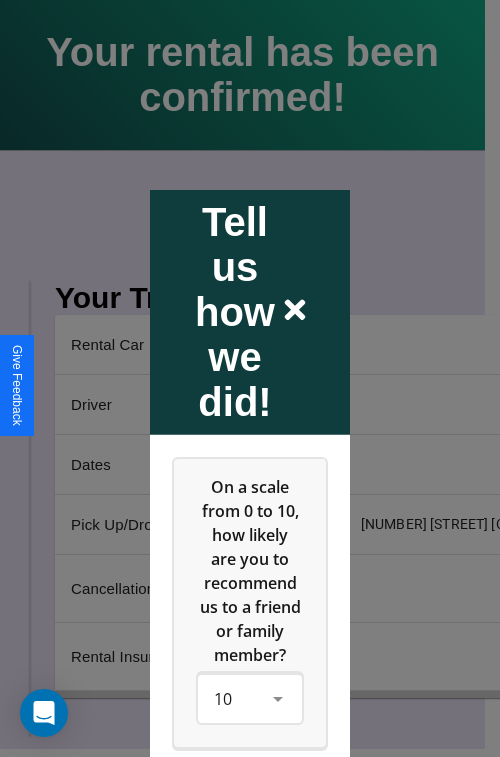 click 